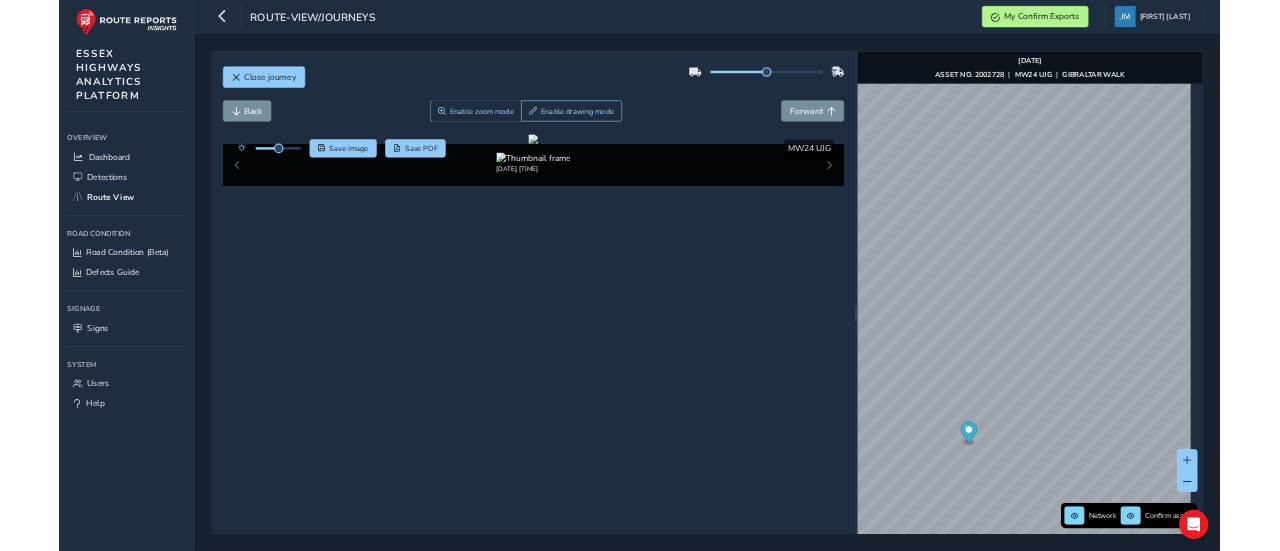 scroll, scrollTop: 0, scrollLeft: 0, axis: both 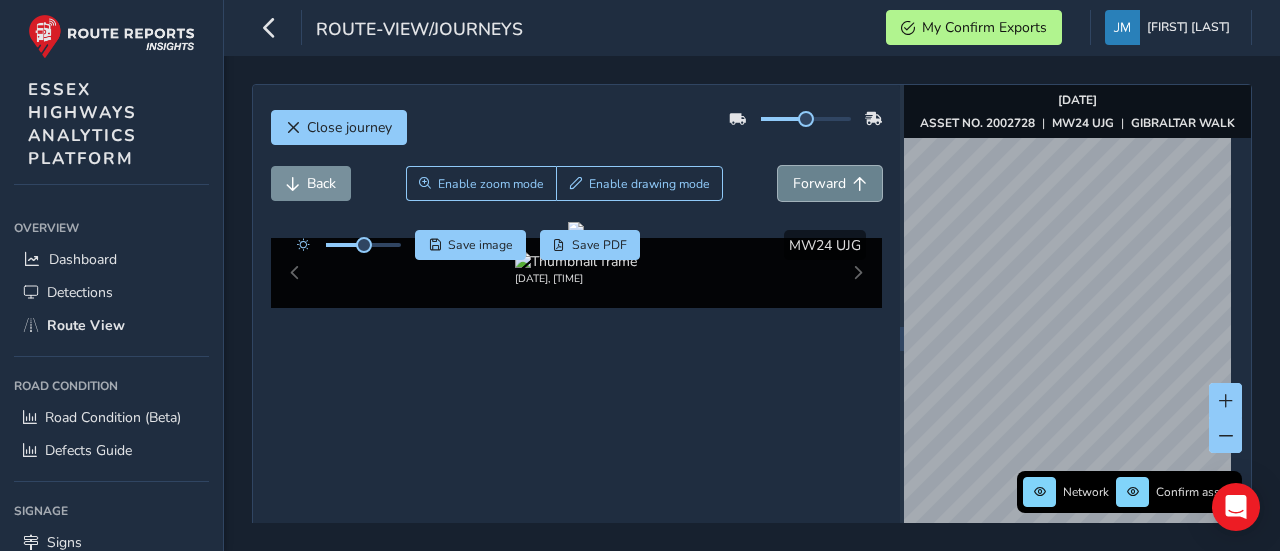 click on "Forward" at bounding box center [830, 183] 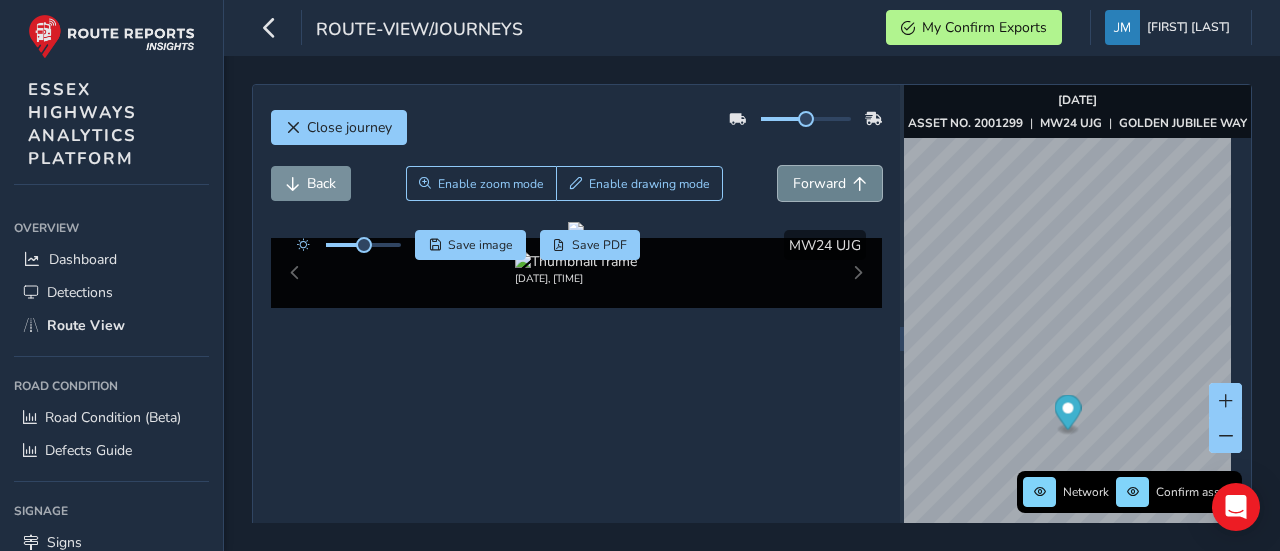 click on "Forward" at bounding box center (830, 183) 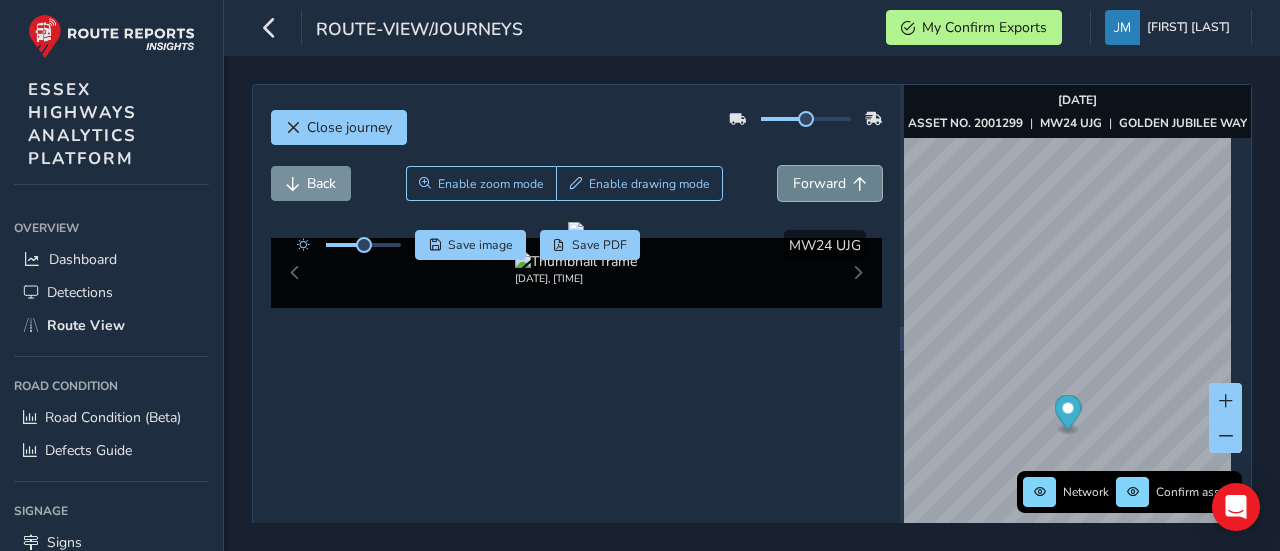 click at bounding box center (860, 184) 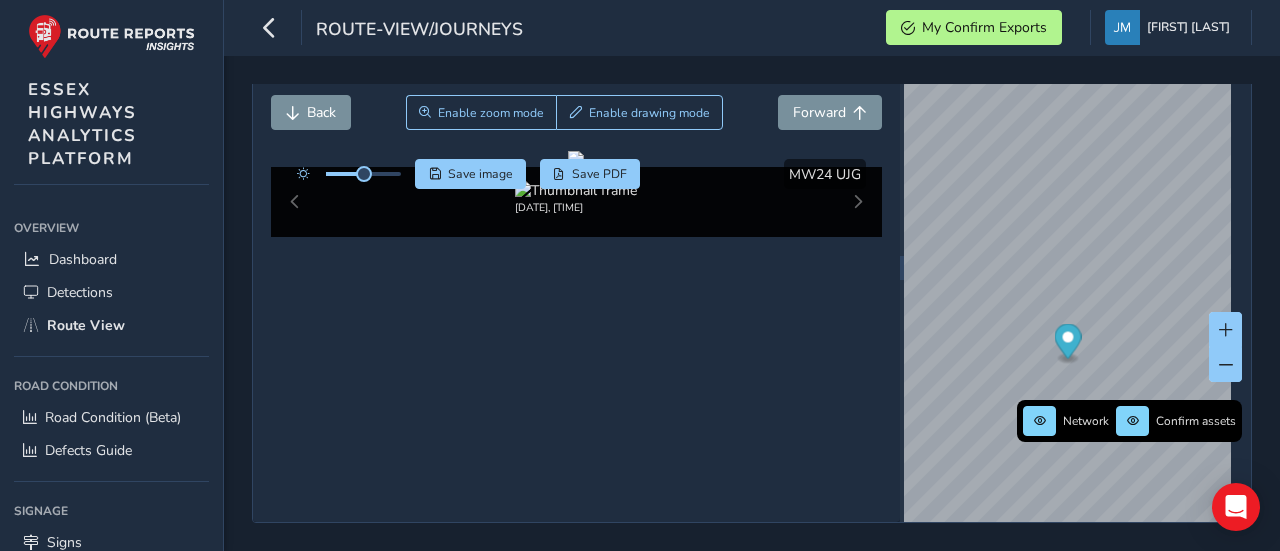 scroll, scrollTop: 84, scrollLeft: 0, axis: vertical 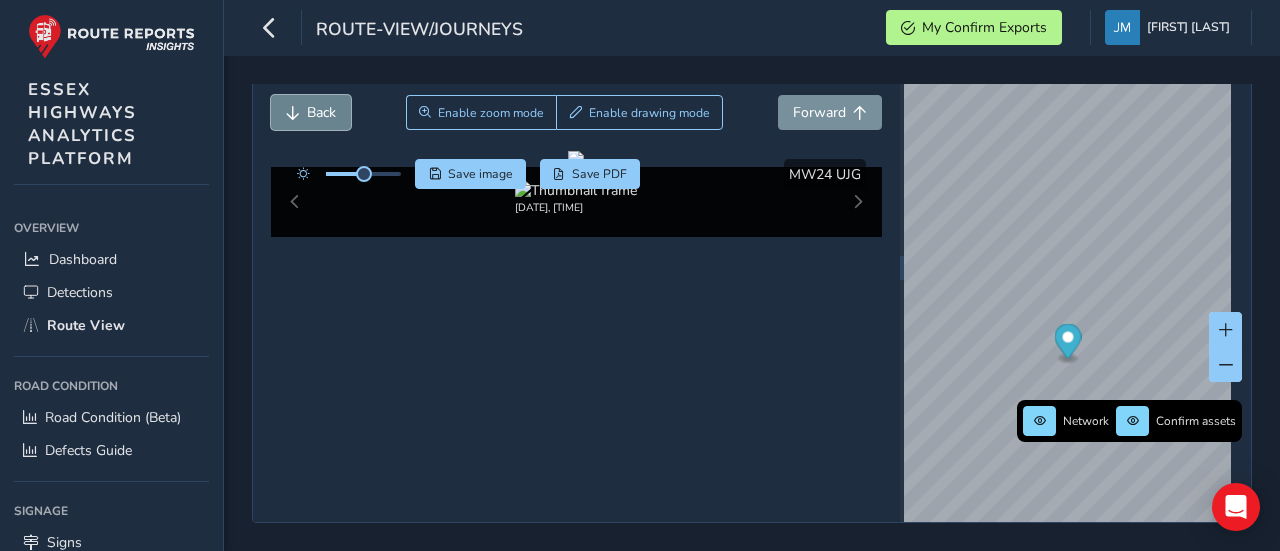 click on "Back" at bounding box center (321, 112) 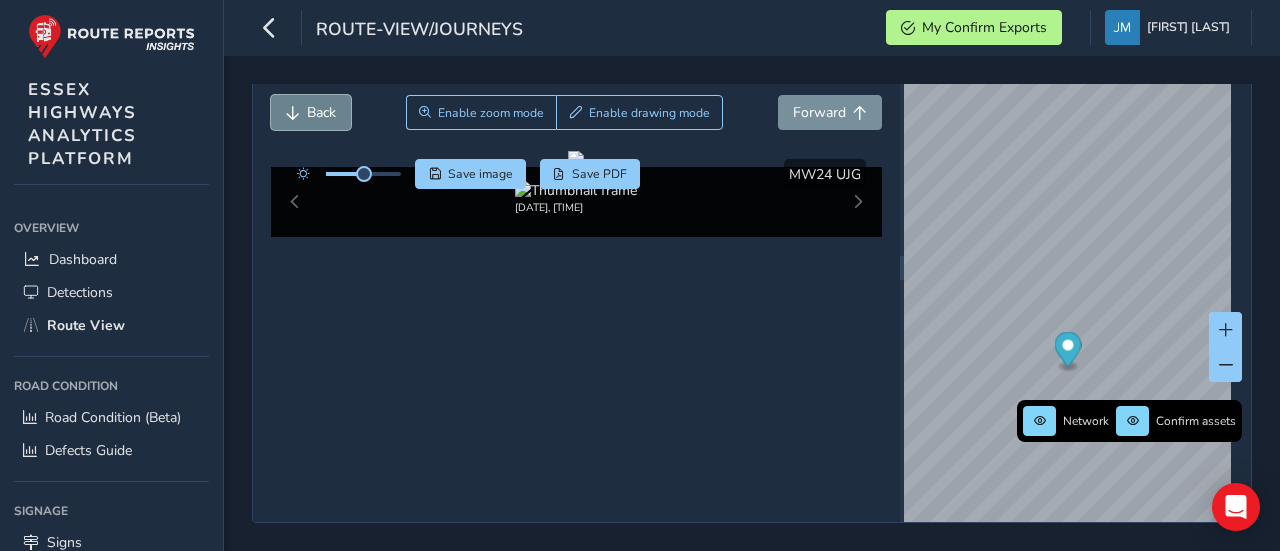 click on "Back" at bounding box center (311, 112) 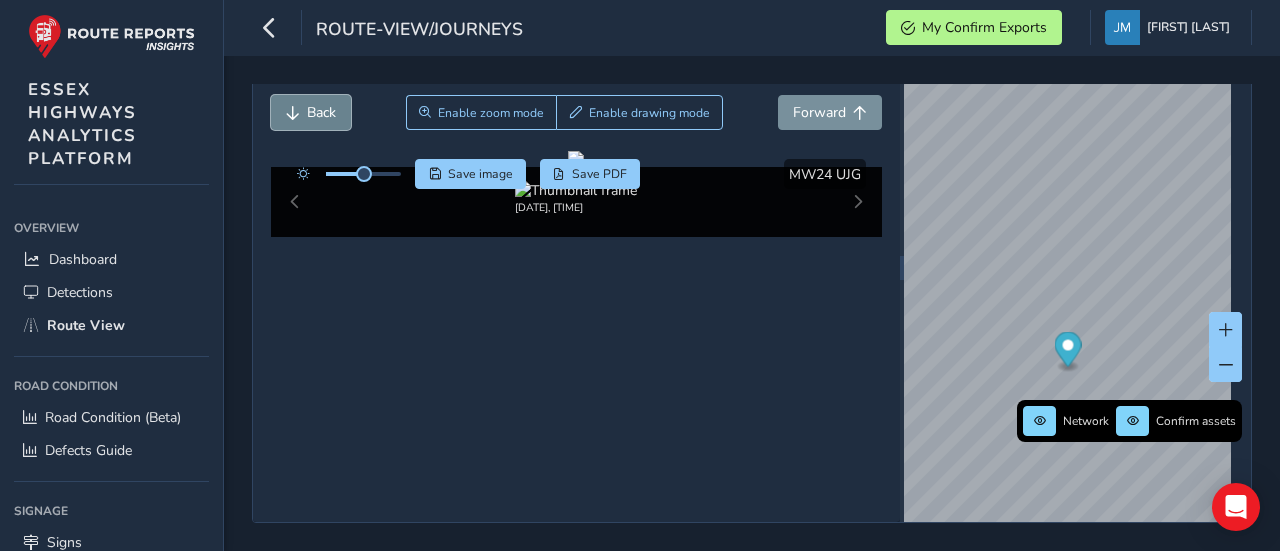 click on "Back" at bounding box center [311, 112] 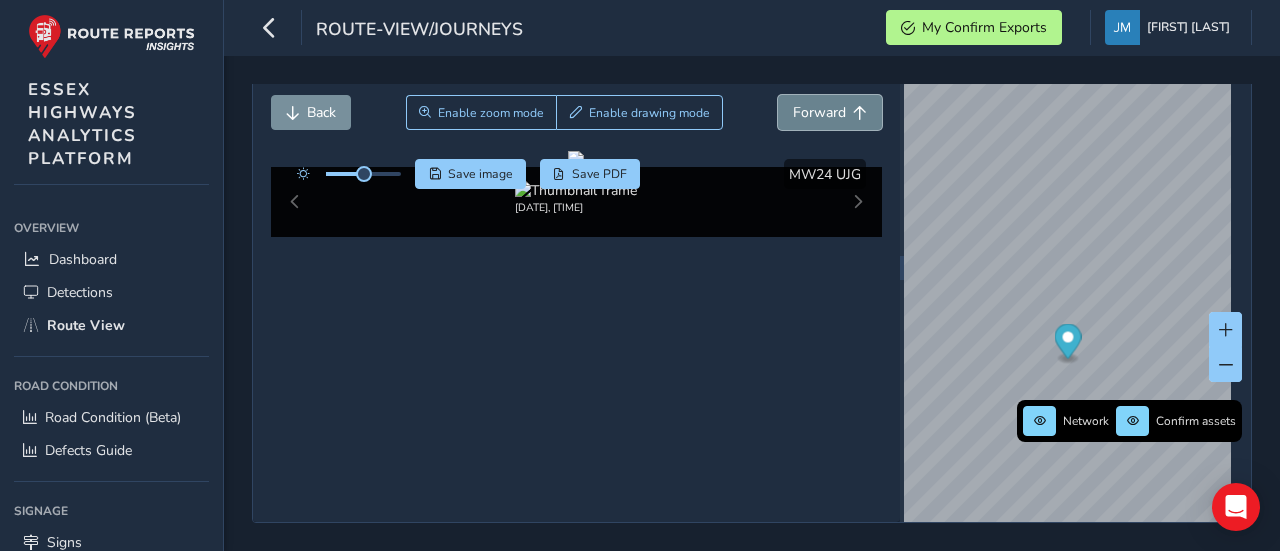 click on "Forward" at bounding box center (819, 112) 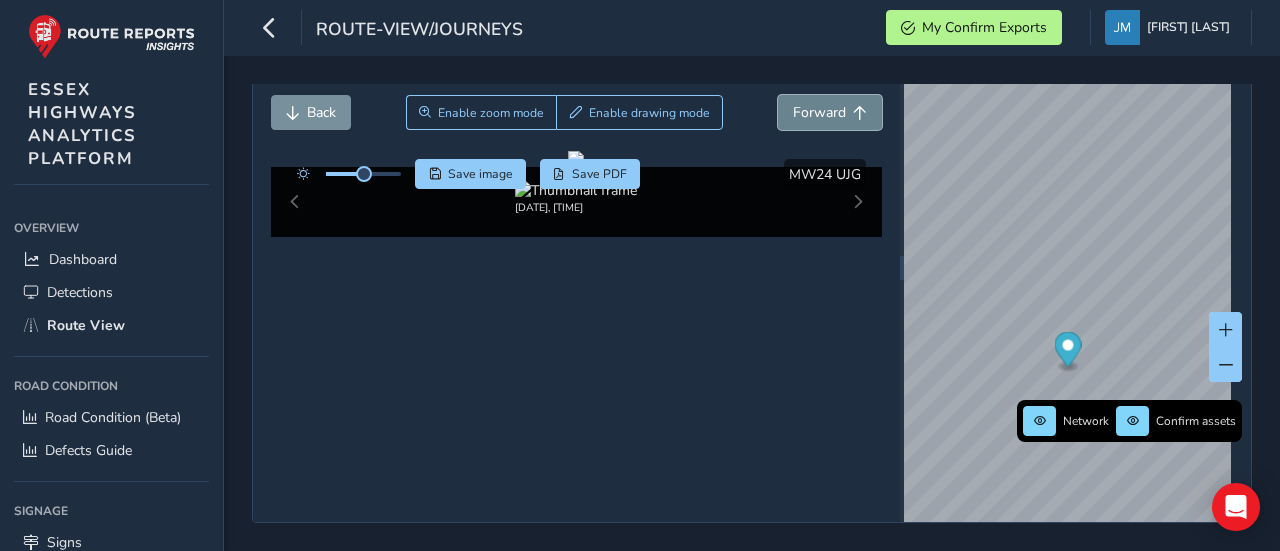 click on "Forward" at bounding box center [819, 112] 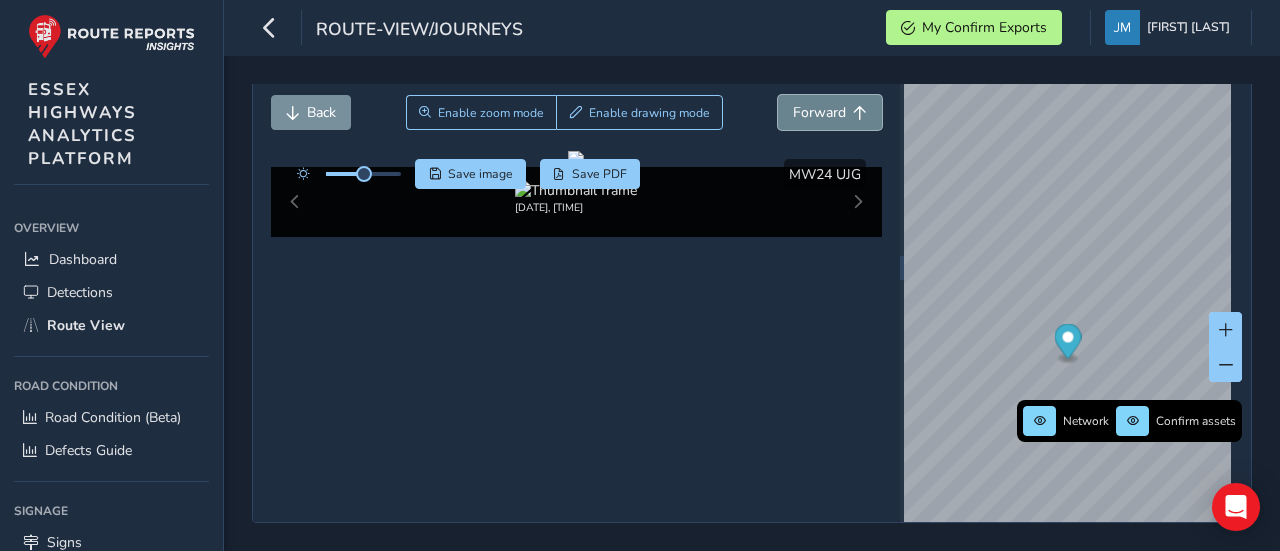 click on "Forward" at bounding box center (819, 112) 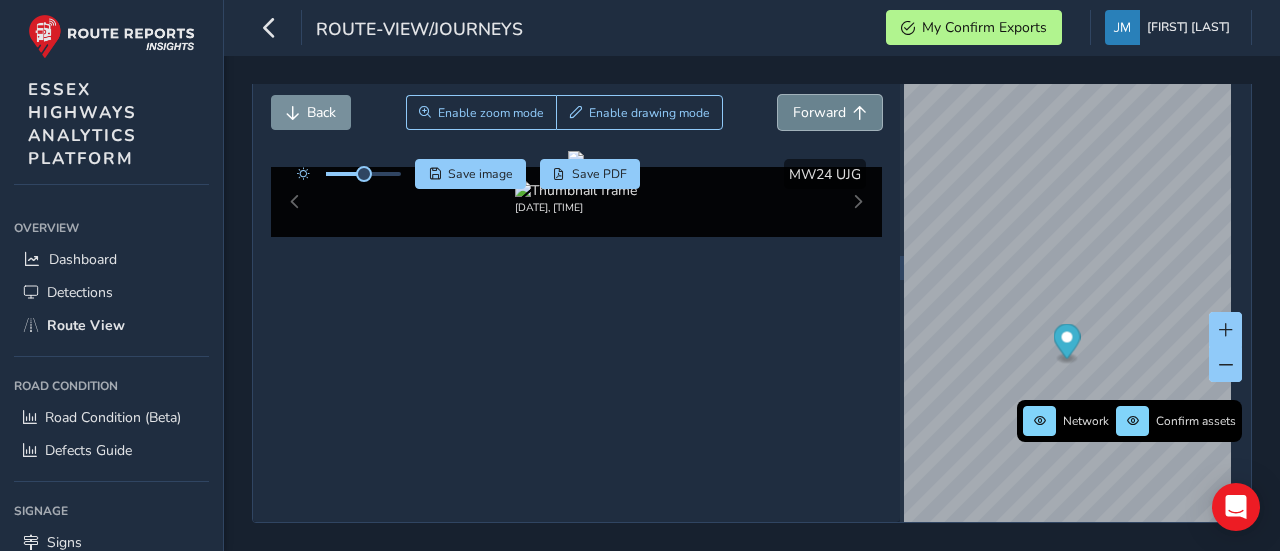 click on "Forward" at bounding box center [819, 112] 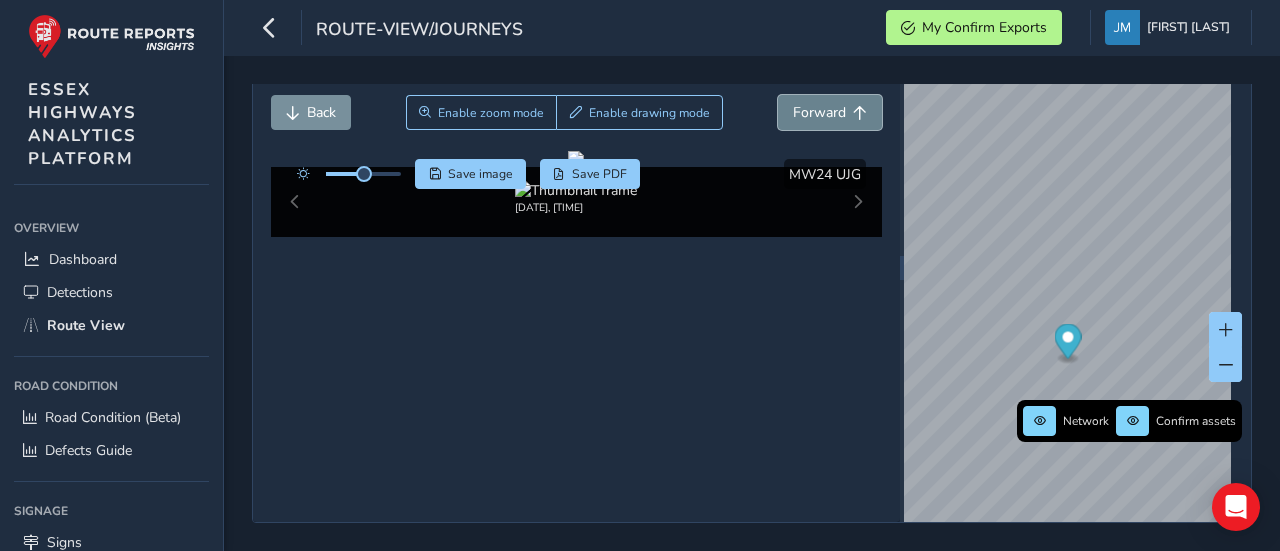 click on "Forward" at bounding box center (819, 112) 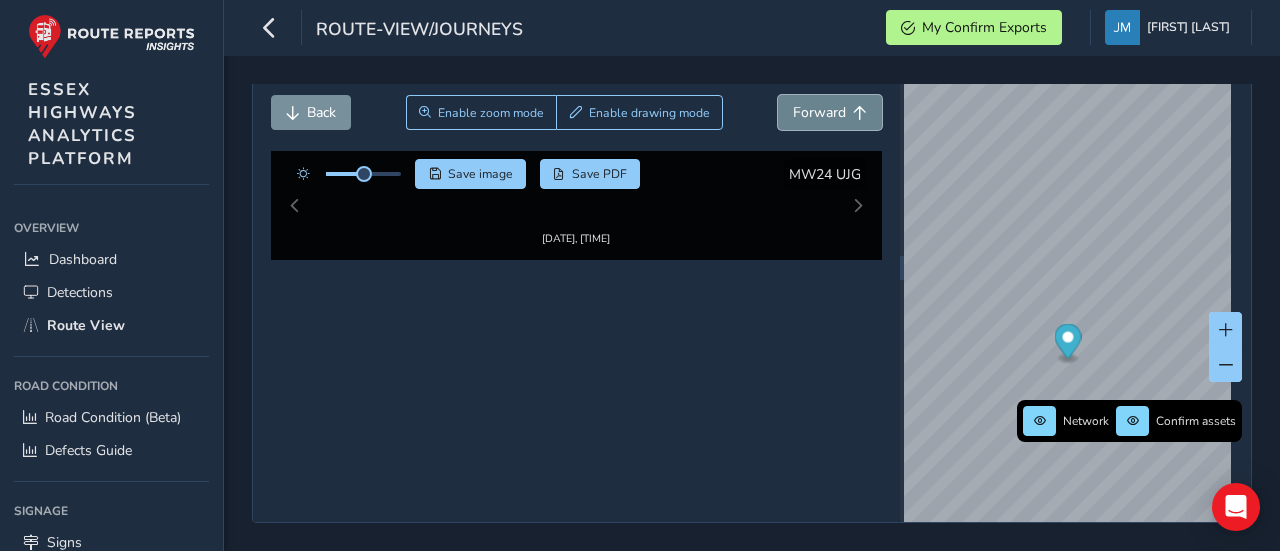 click on "Forward" at bounding box center (819, 112) 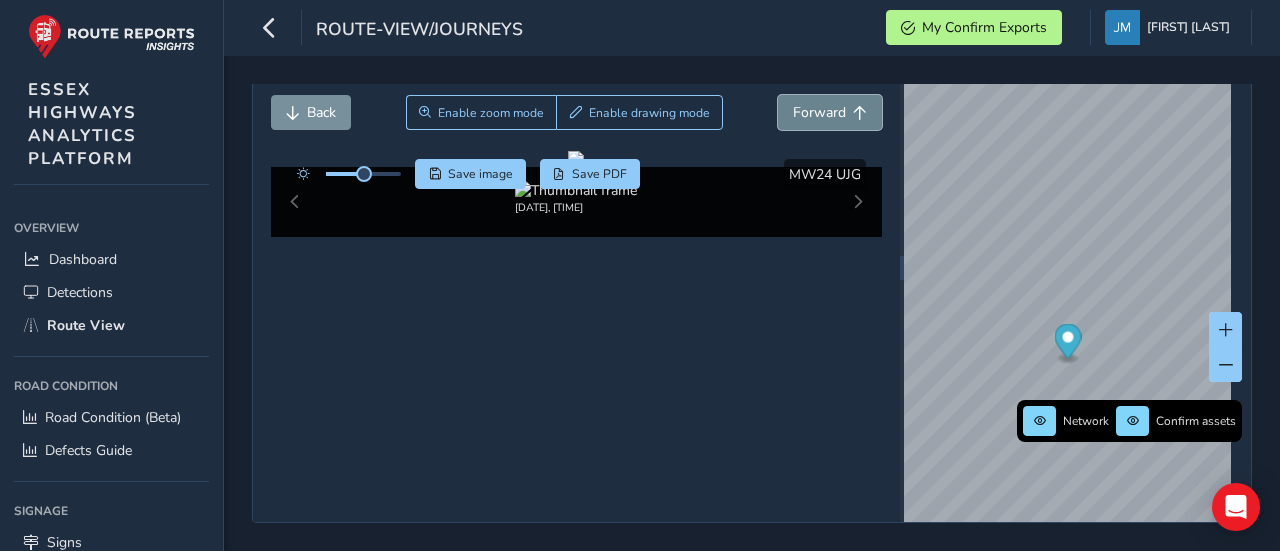 click on "Forward" at bounding box center [819, 112] 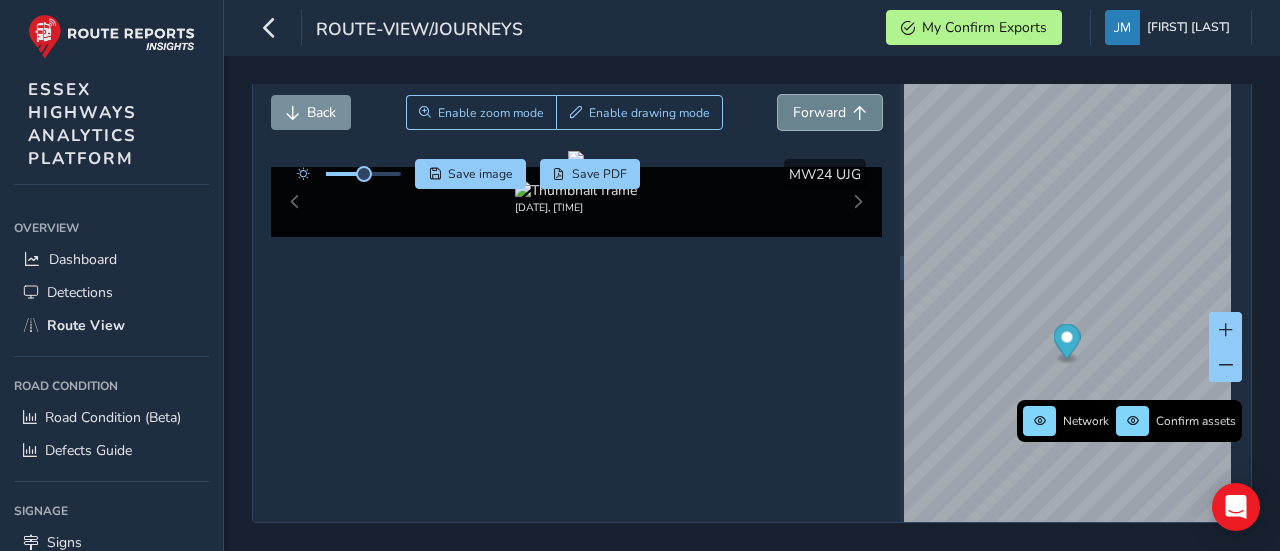 click on "Forward" at bounding box center (819, 112) 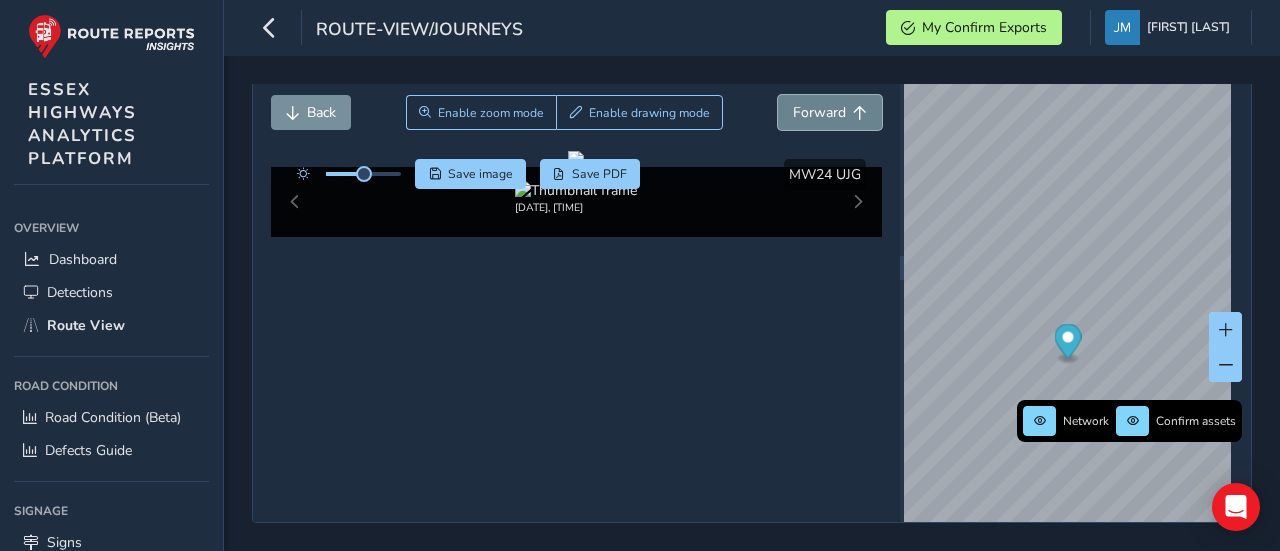 click on "Forward" at bounding box center (819, 112) 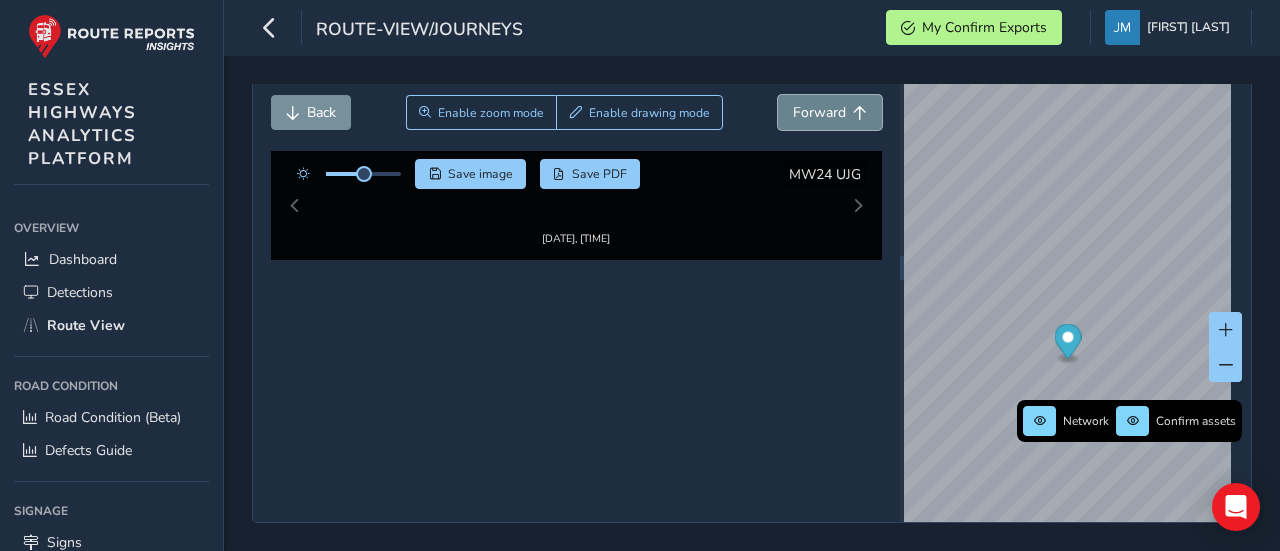 click on "Forward" at bounding box center (830, 112) 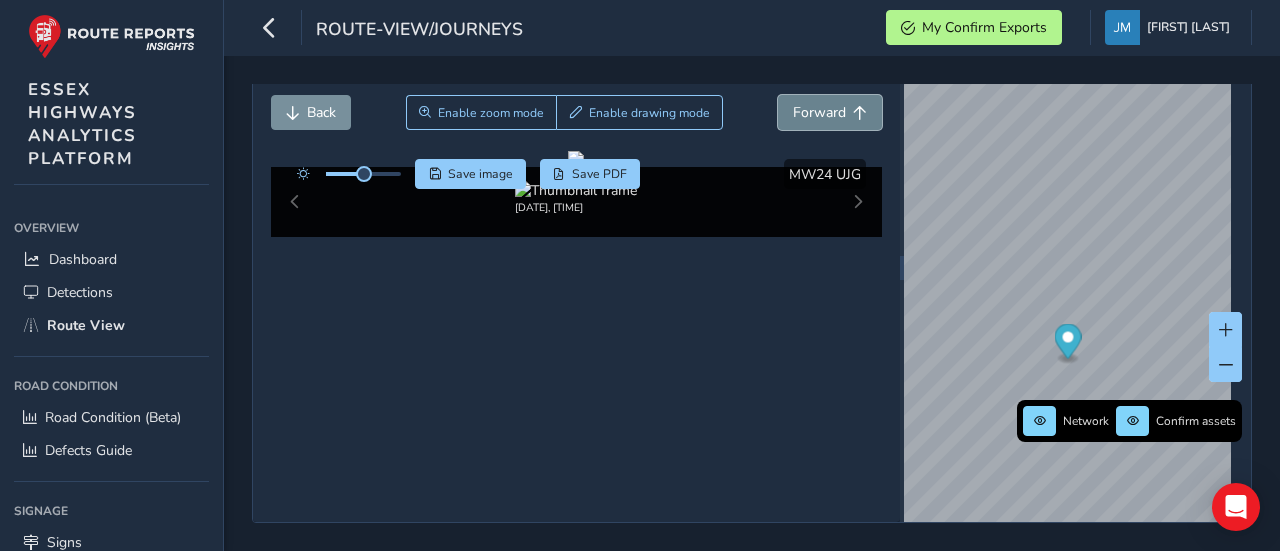 click on "Forward" at bounding box center [830, 112] 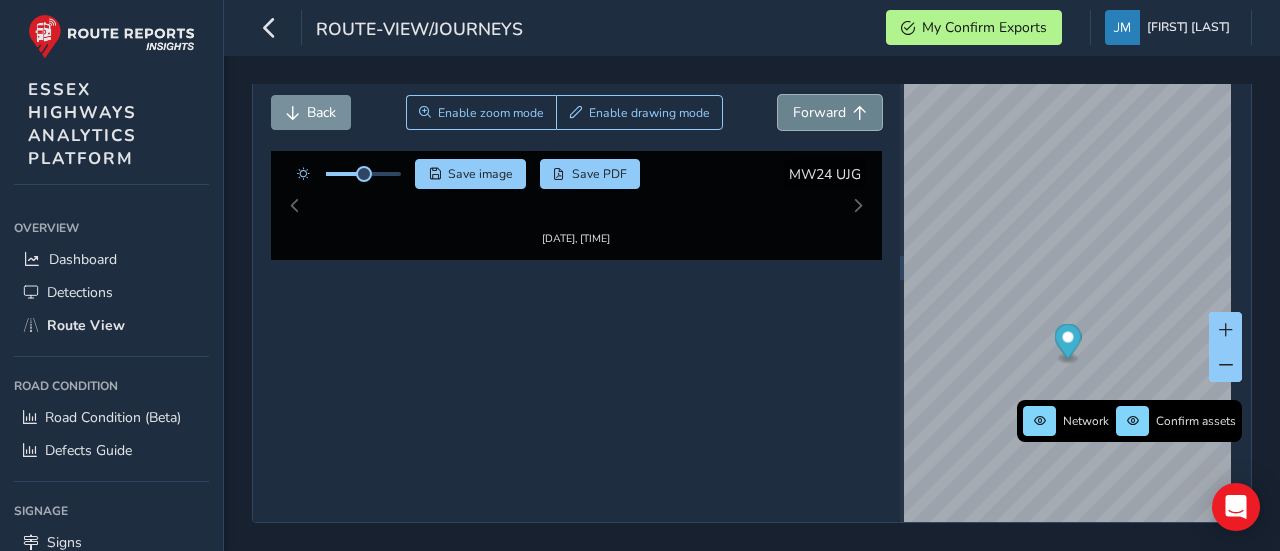 click on "Forward" at bounding box center (830, 112) 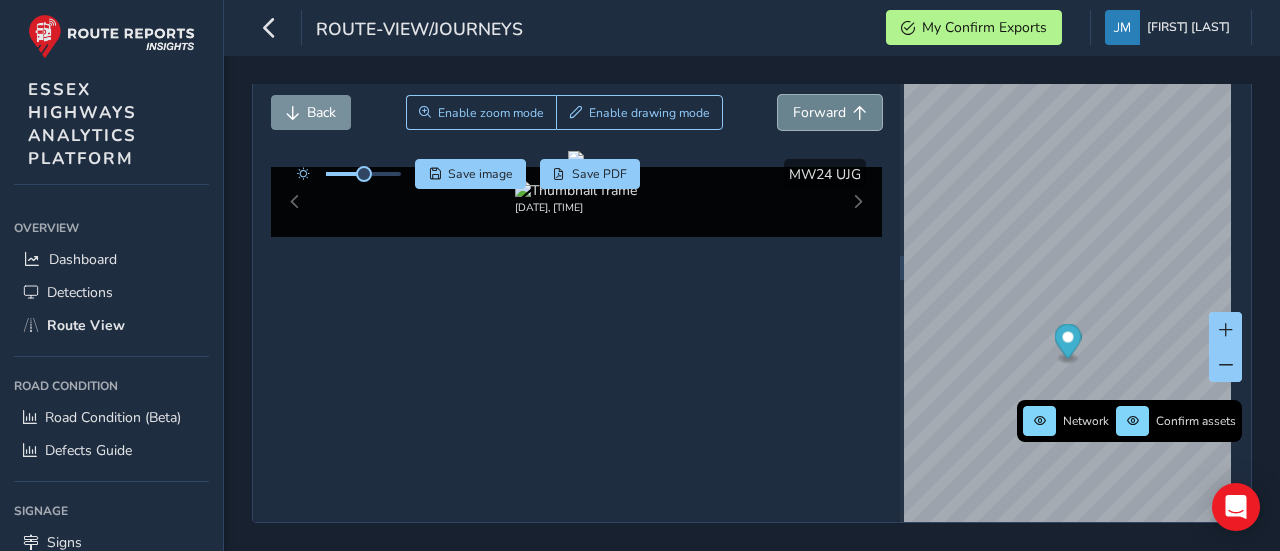 click on "Forward" at bounding box center [830, 112] 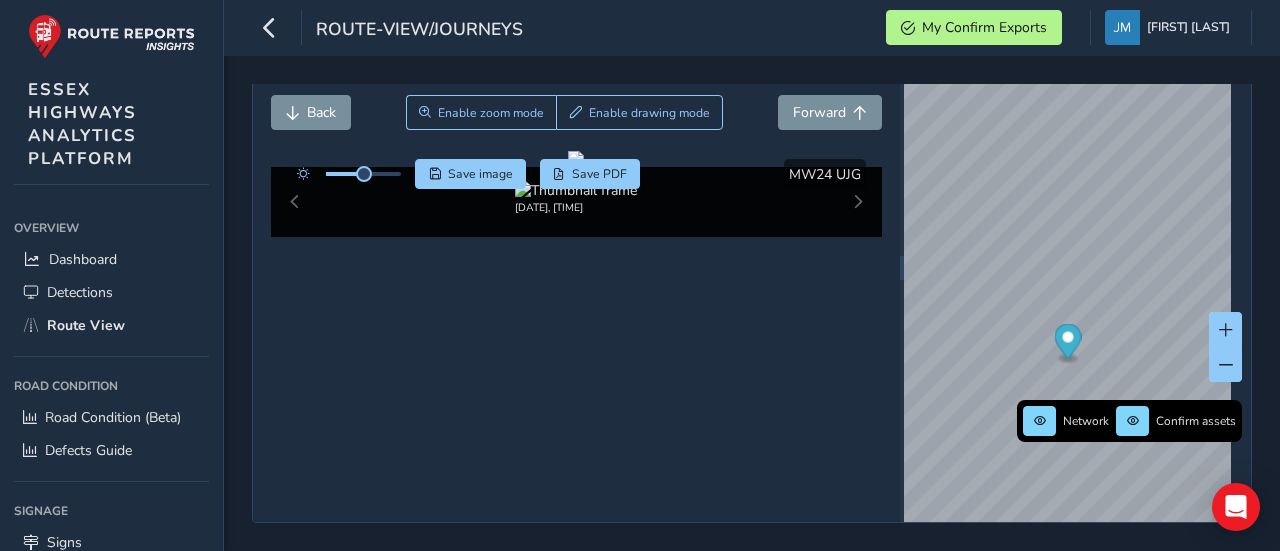 scroll, scrollTop: 12, scrollLeft: 0, axis: vertical 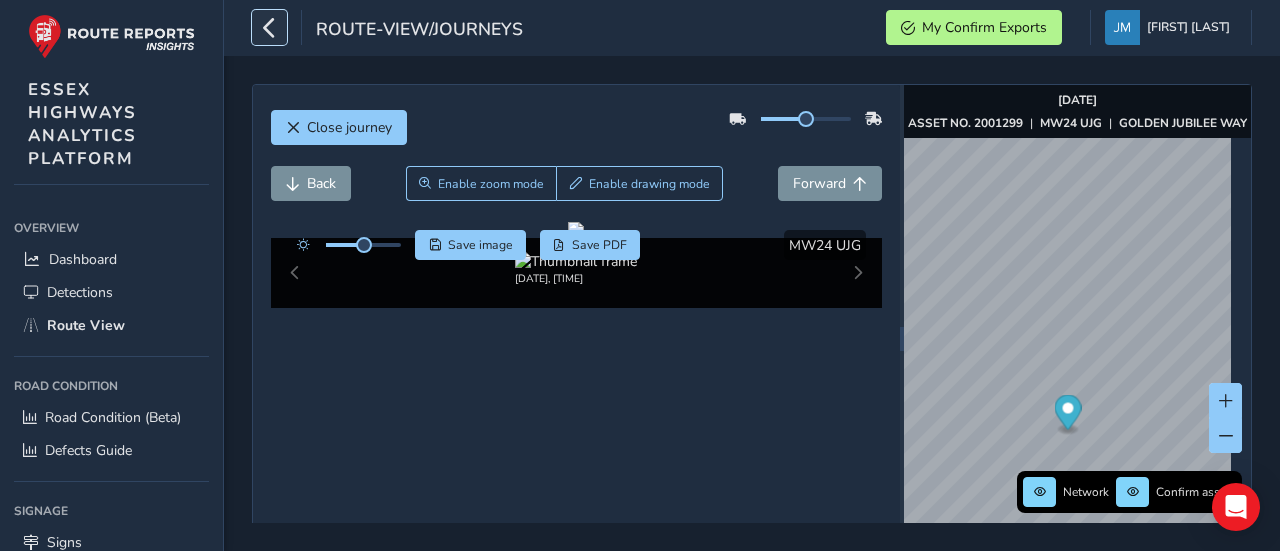 click at bounding box center (269, 27) 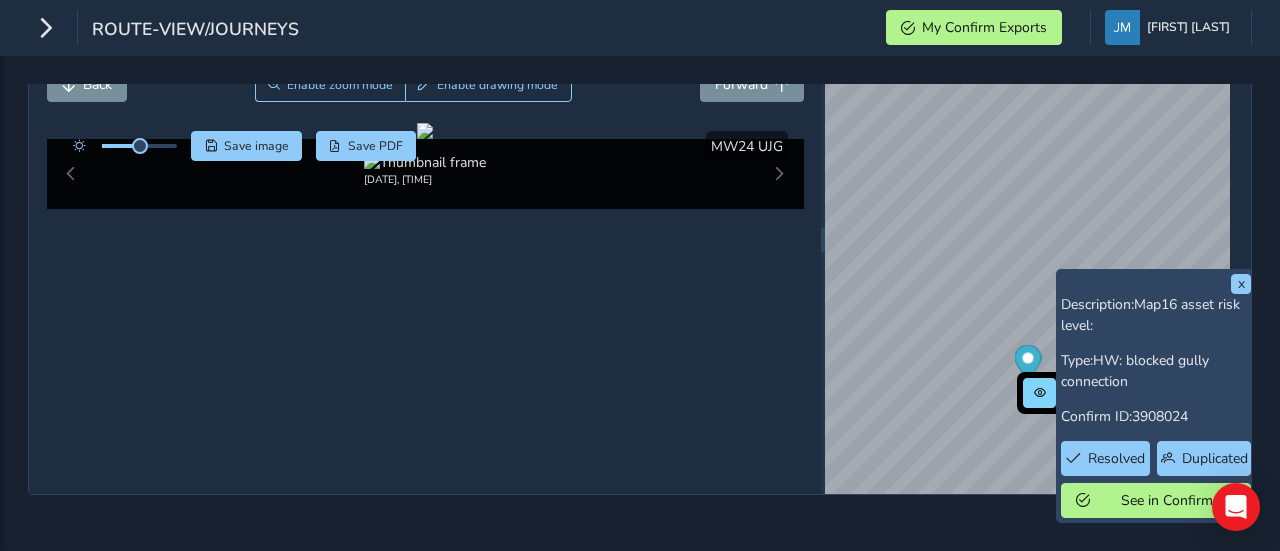 scroll, scrollTop: 104, scrollLeft: 0, axis: vertical 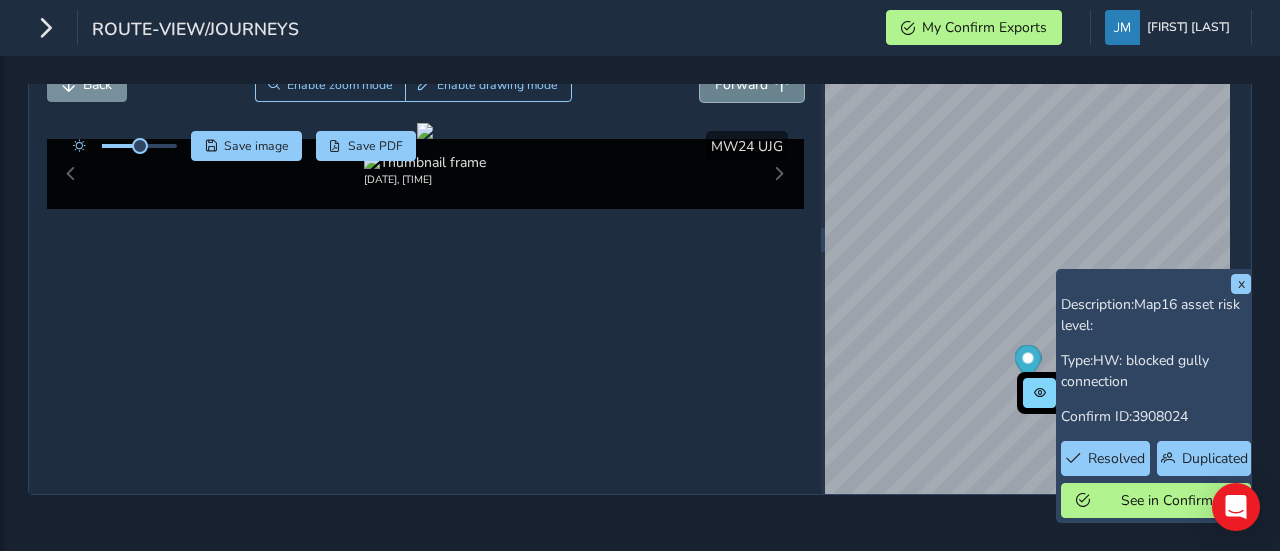 click on "Forward" at bounding box center [752, 84] 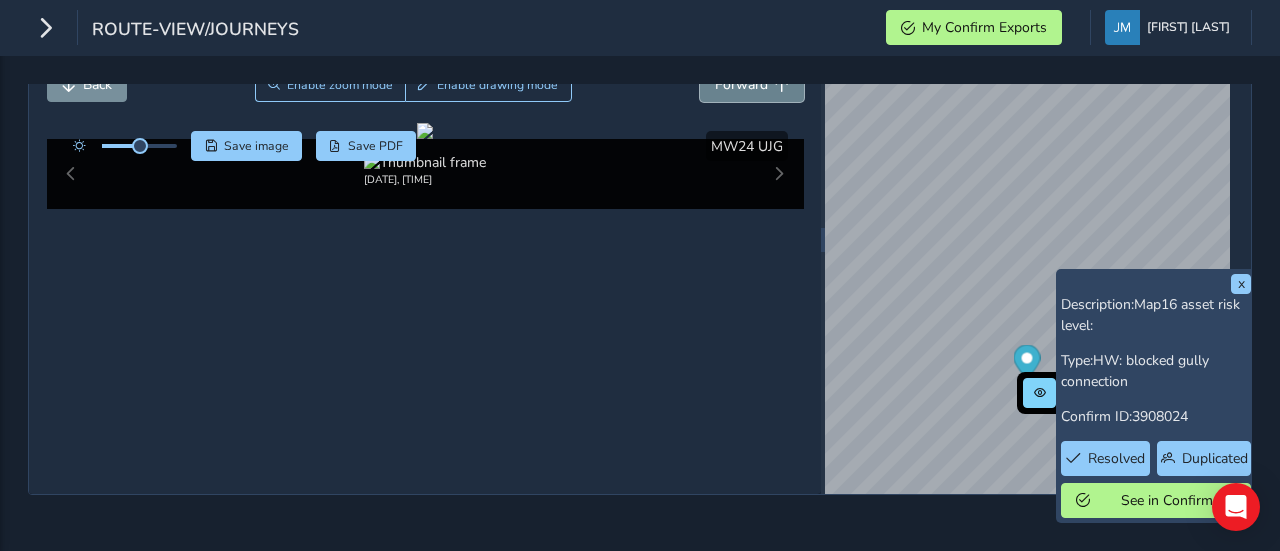 click on "Forward" at bounding box center [752, 84] 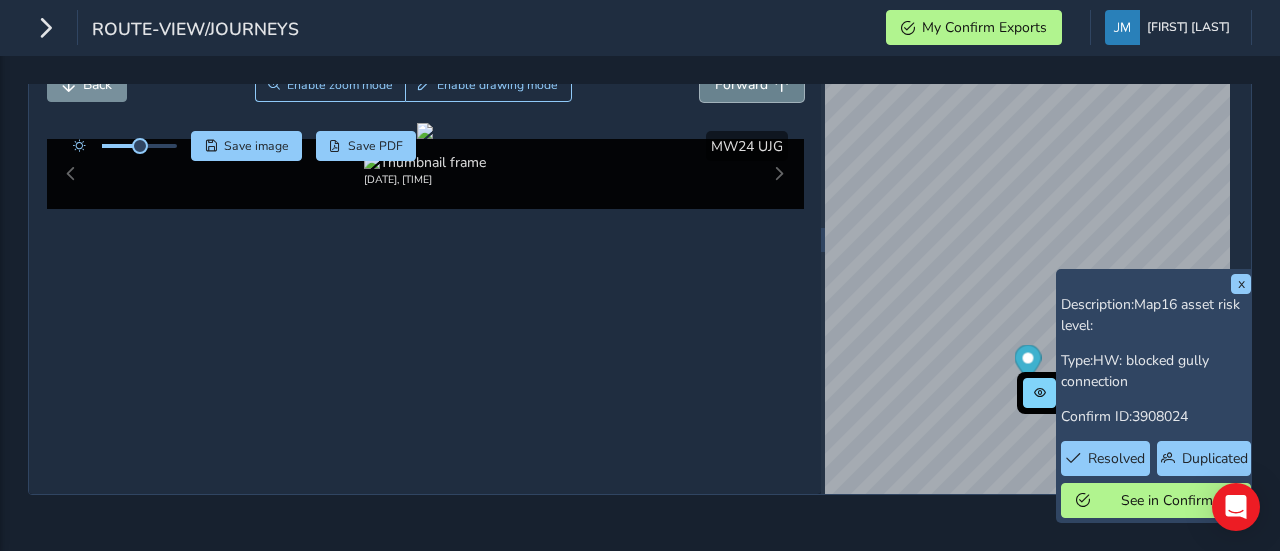 click on "Forward" at bounding box center [752, 84] 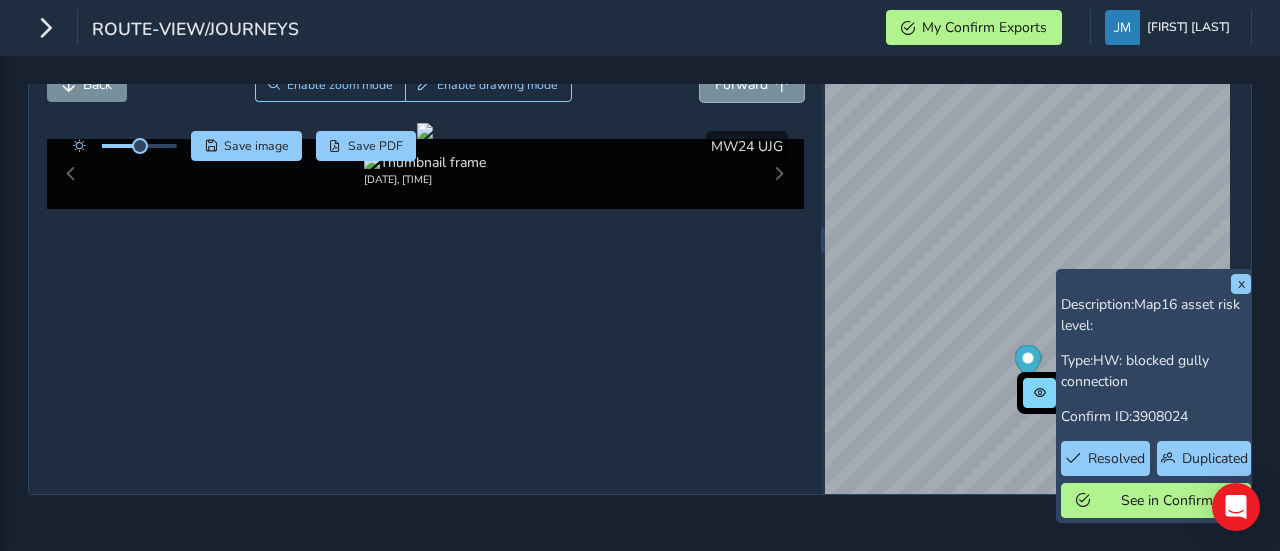 click on "Close journey Back Enable zoom mode Enable drawing mode Forward Click and Drag to Annotate [DATE], [TIME]  Save image Save PDF Hide detections MW24 UJG x Description:  Map16 asset risk level:  Type:  HW: blocked gully connection Confirm ID:  3908024 Resolved Duplicated See in Confirm  Network  Confirm assets     [DATE] ASSET NO. 2001299  | MW24 UJG  | [STREET]" at bounding box center (640, 240) 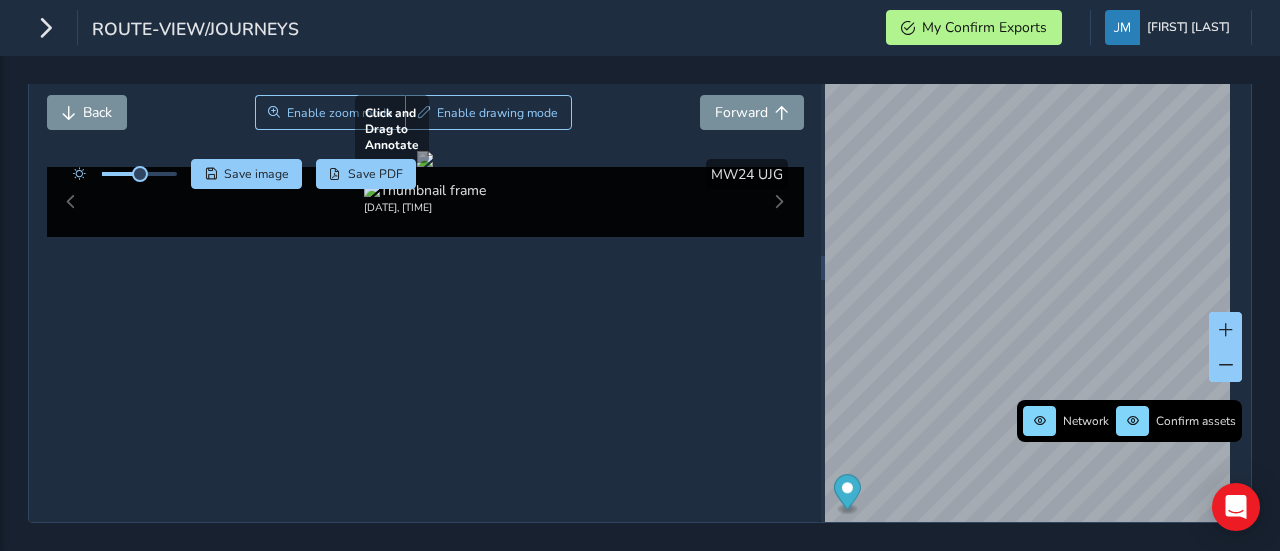 drag, startPoint x: 756, startPoint y: 87, endPoint x: 772, endPoint y: 480, distance: 393.32556 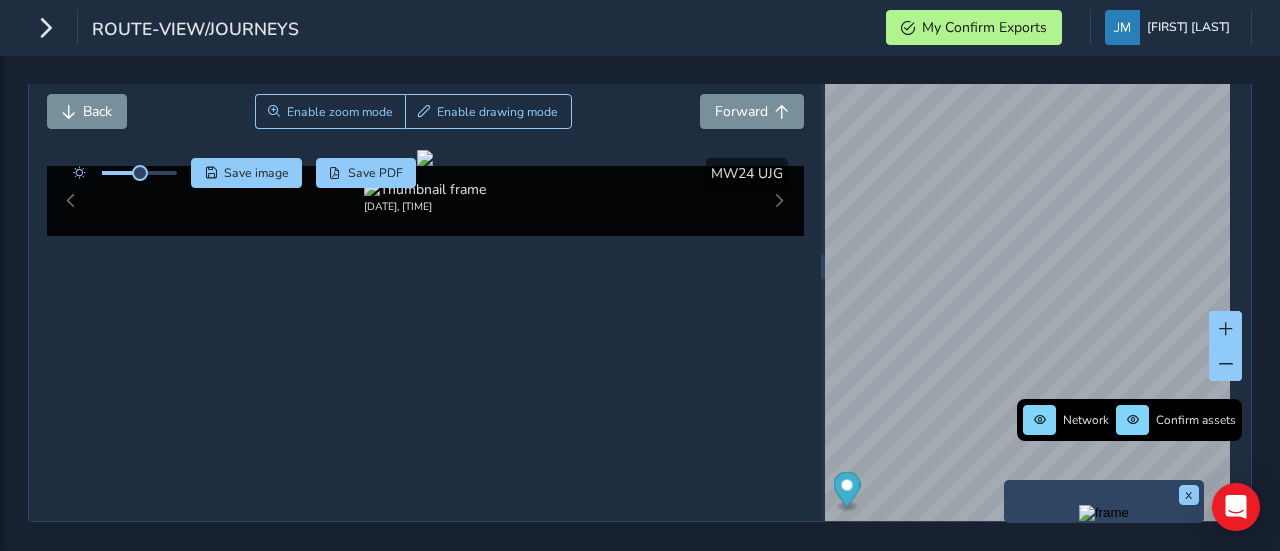 click on "x" at bounding box center (1104, 501) 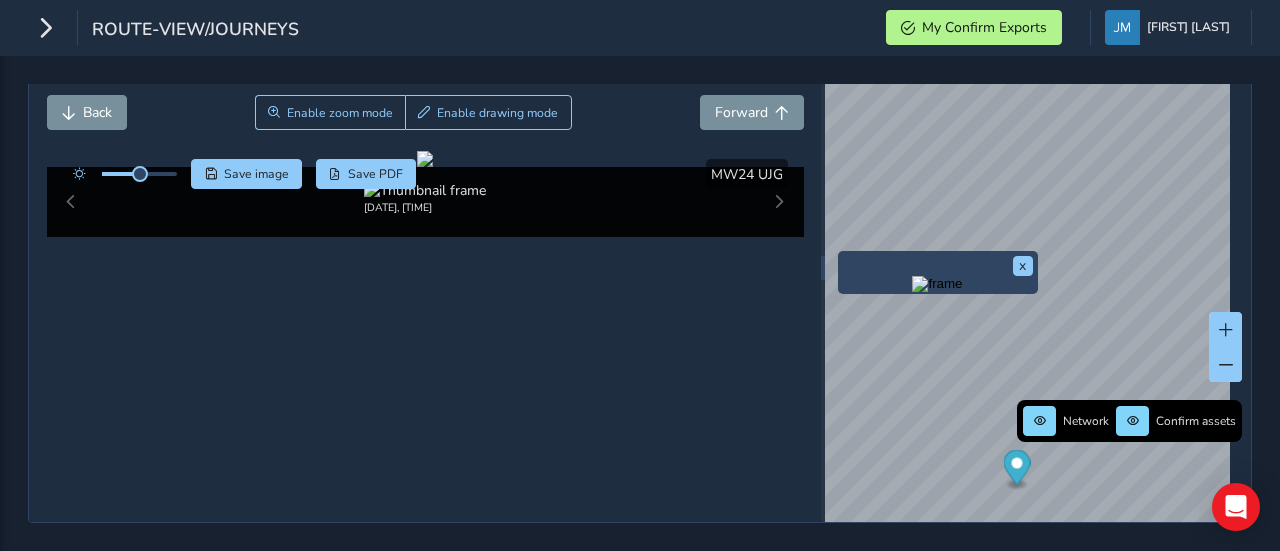 click on "Back Enable zoom mode Enable drawing mode Forward" at bounding box center [425, 123] 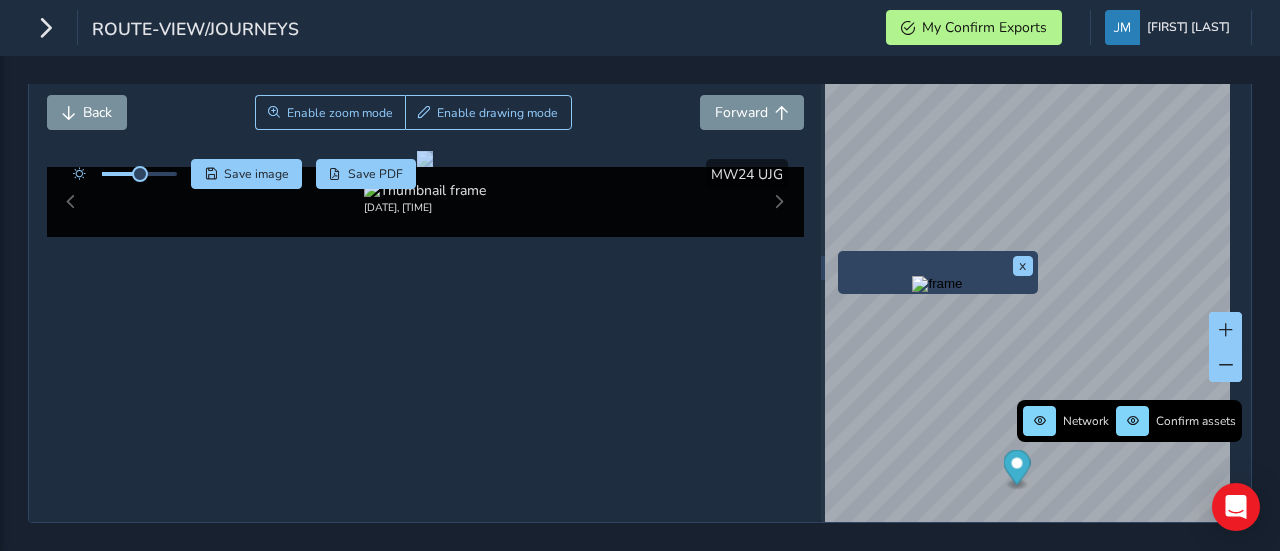 click on "Back Enable zoom mode Enable drawing mode Forward" at bounding box center [425, 123] 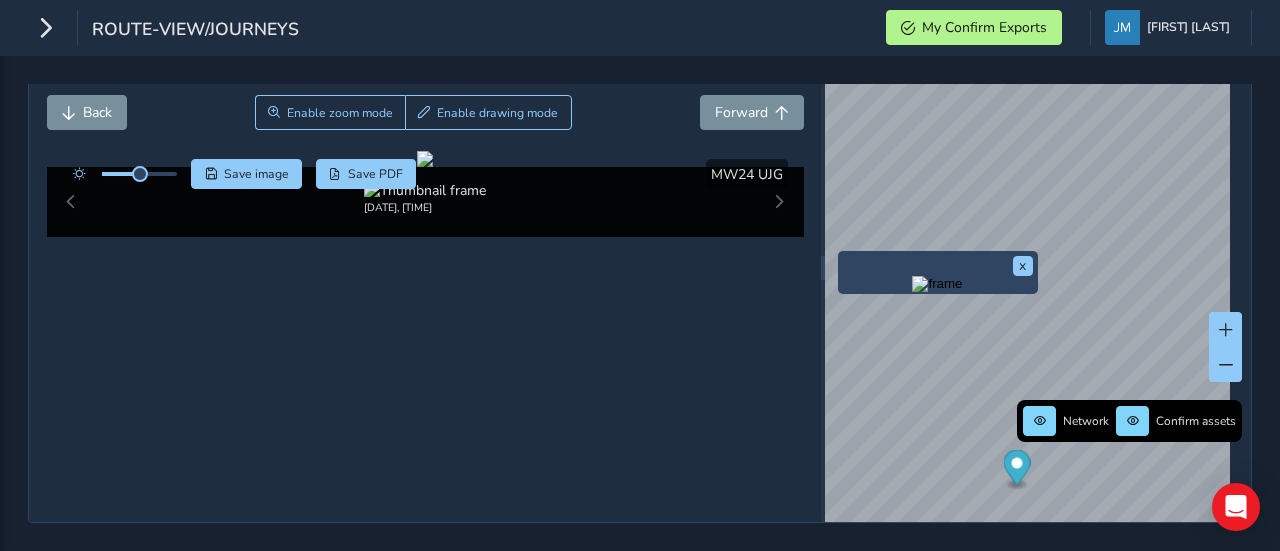click on "Back Enable zoom mode Enable drawing mode Forward" at bounding box center (425, 112) 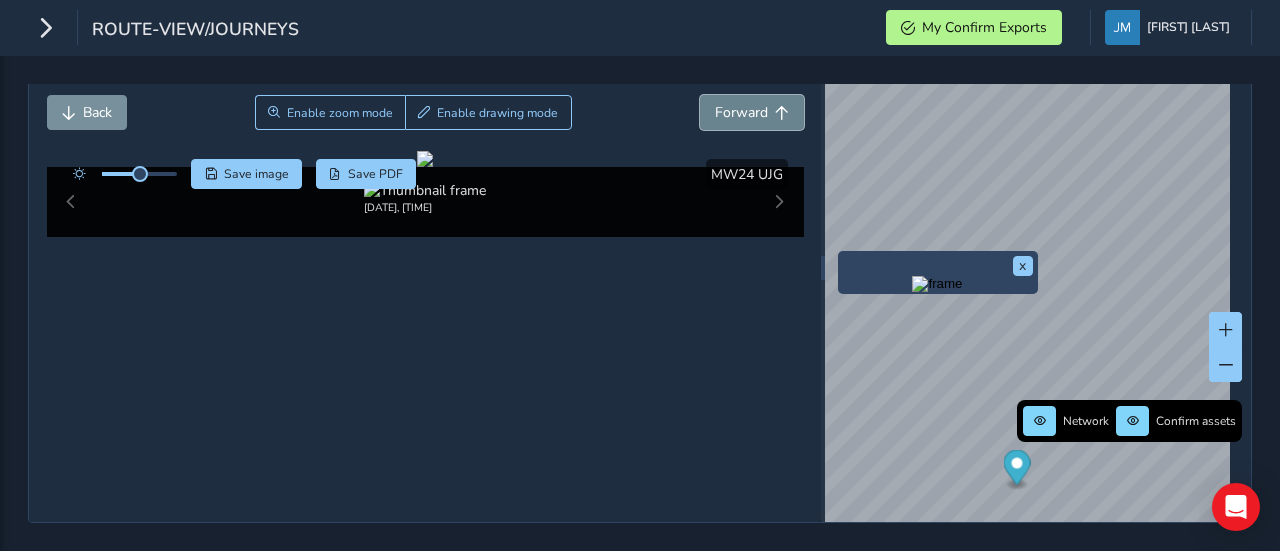 click on "Forward" at bounding box center [741, 112] 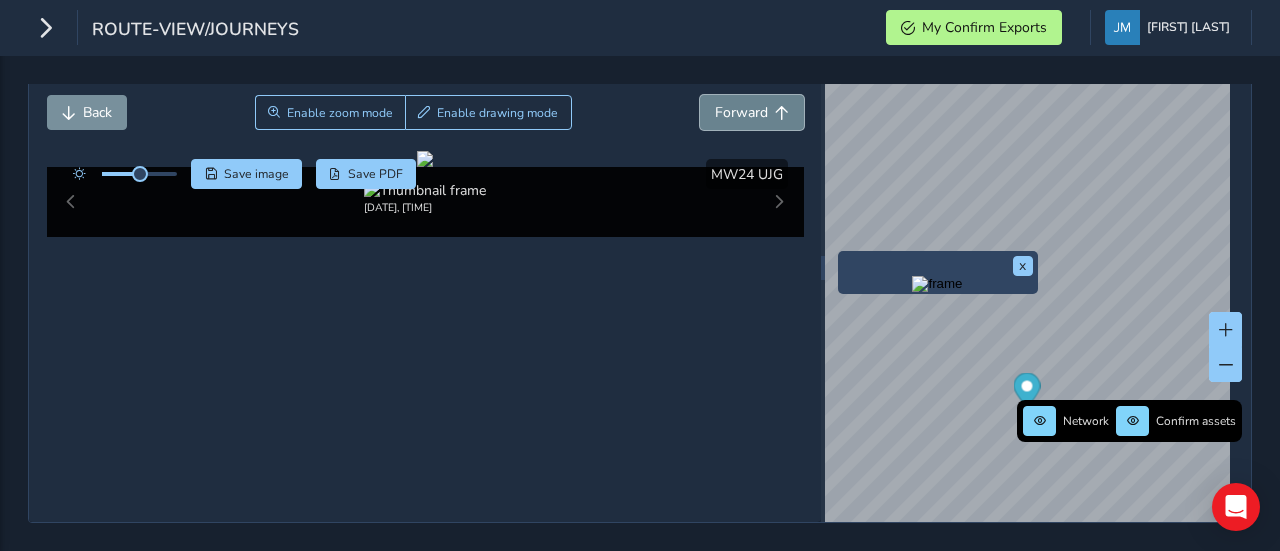 click on "Forward" at bounding box center (741, 112) 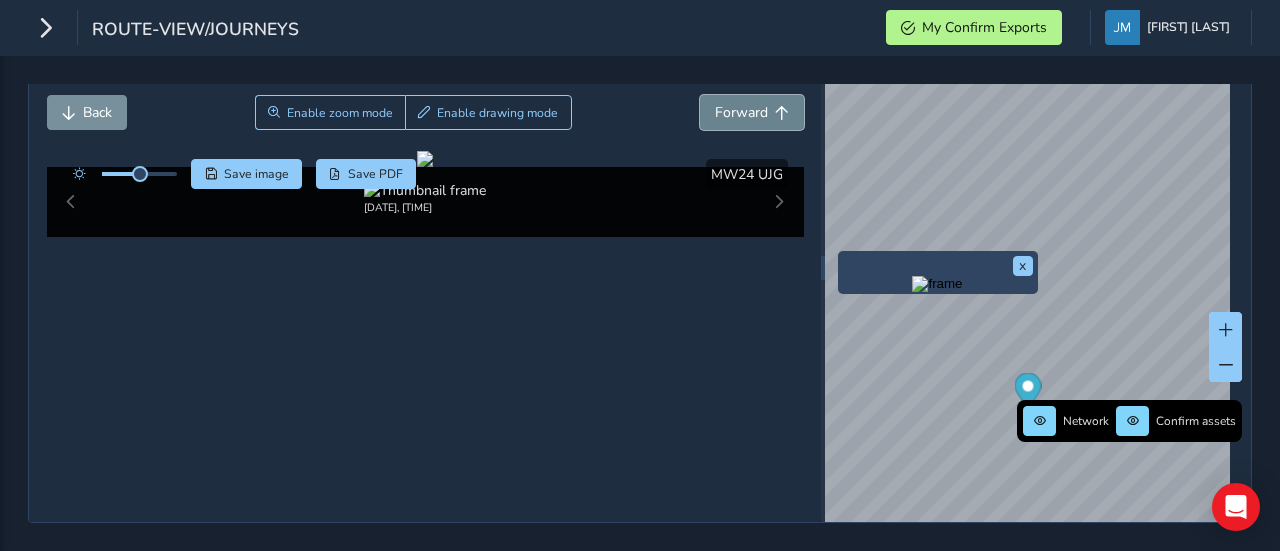 click on "Forward" at bounding box center [741, 112] 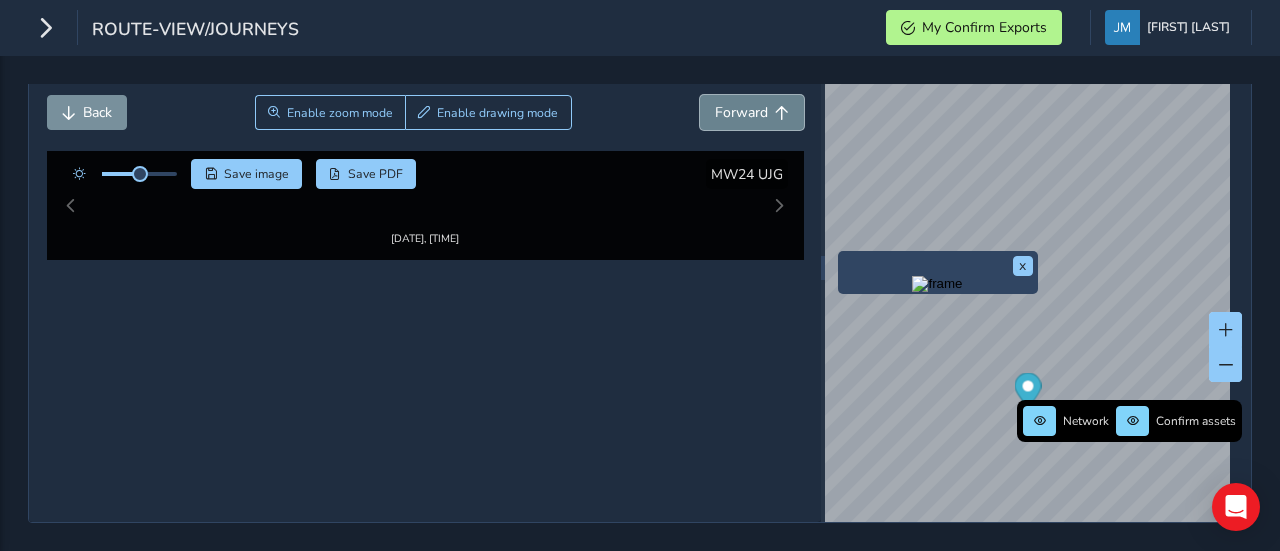 click on "Forward" at bounding box center (741, 112) 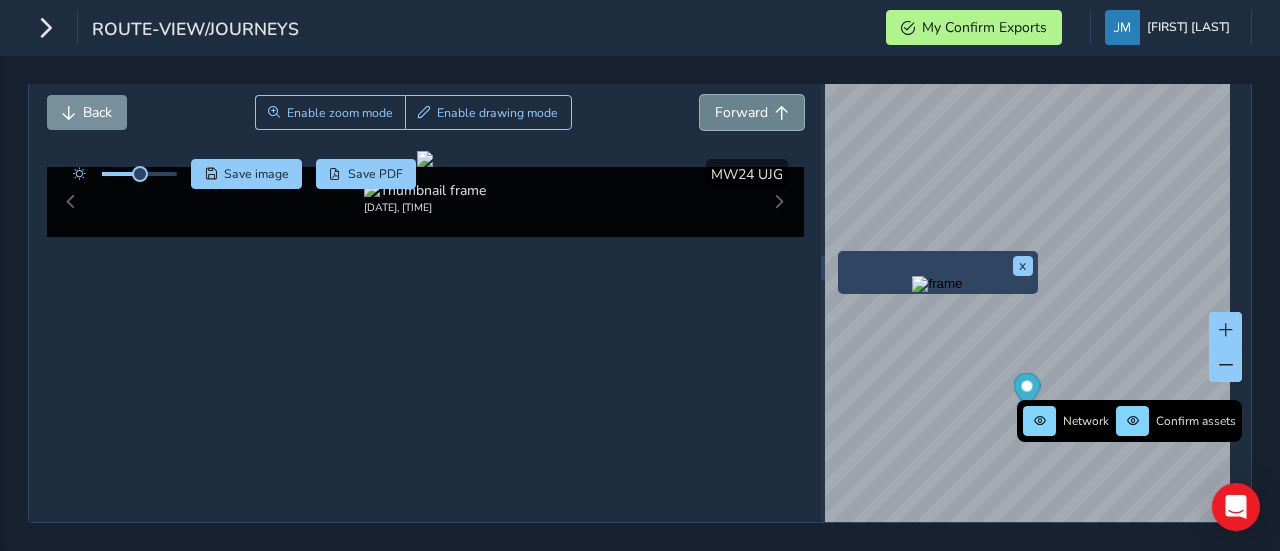 click on "Forward" at bounding box center [741, 112] 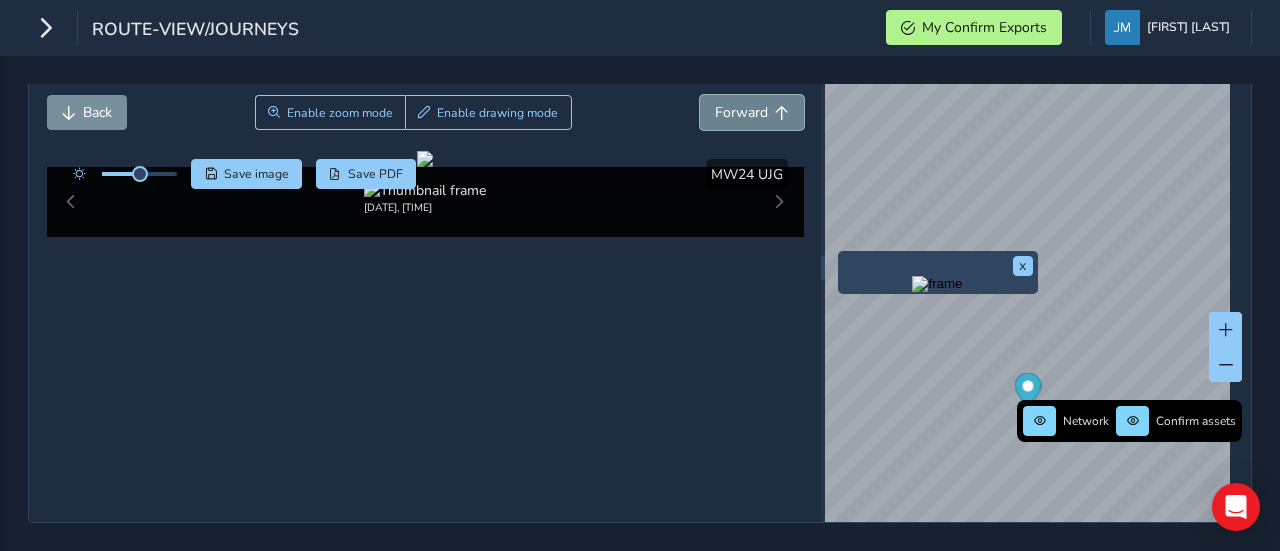 click on "Forward" at bounding box center (741, 112) 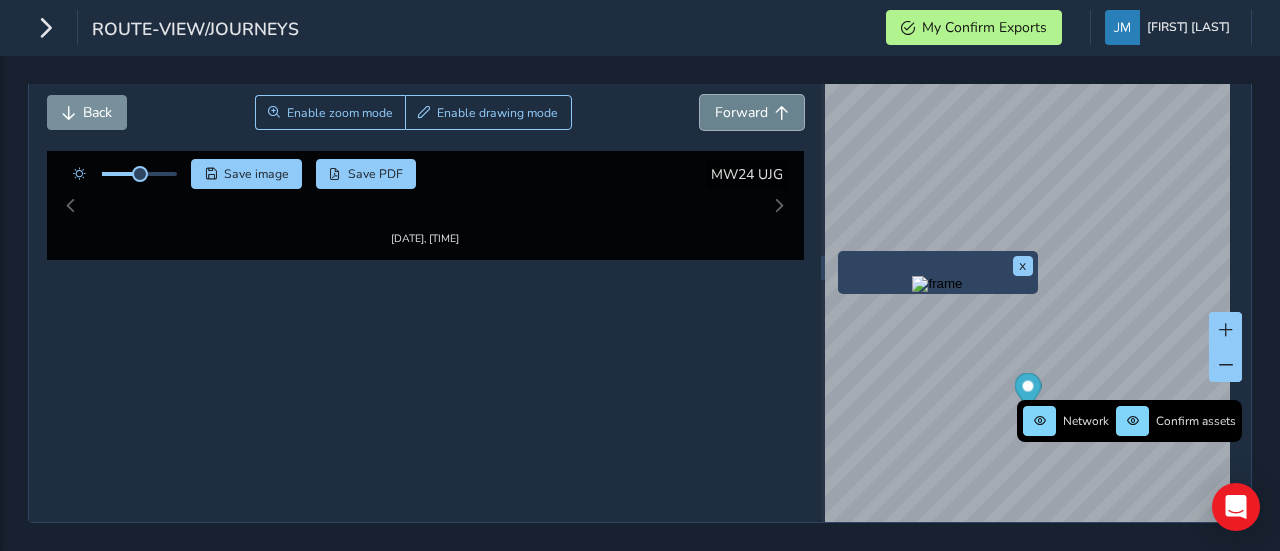 click on "Forward" at bounding box center (741, 112) 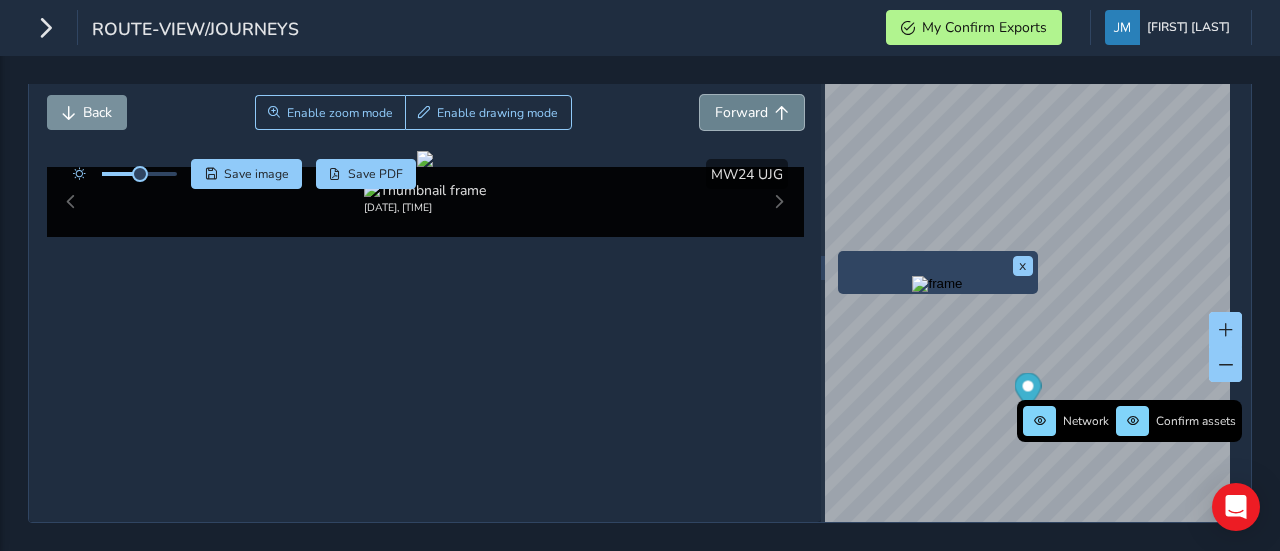 click on "Forward" at bounding box center [741, 112] 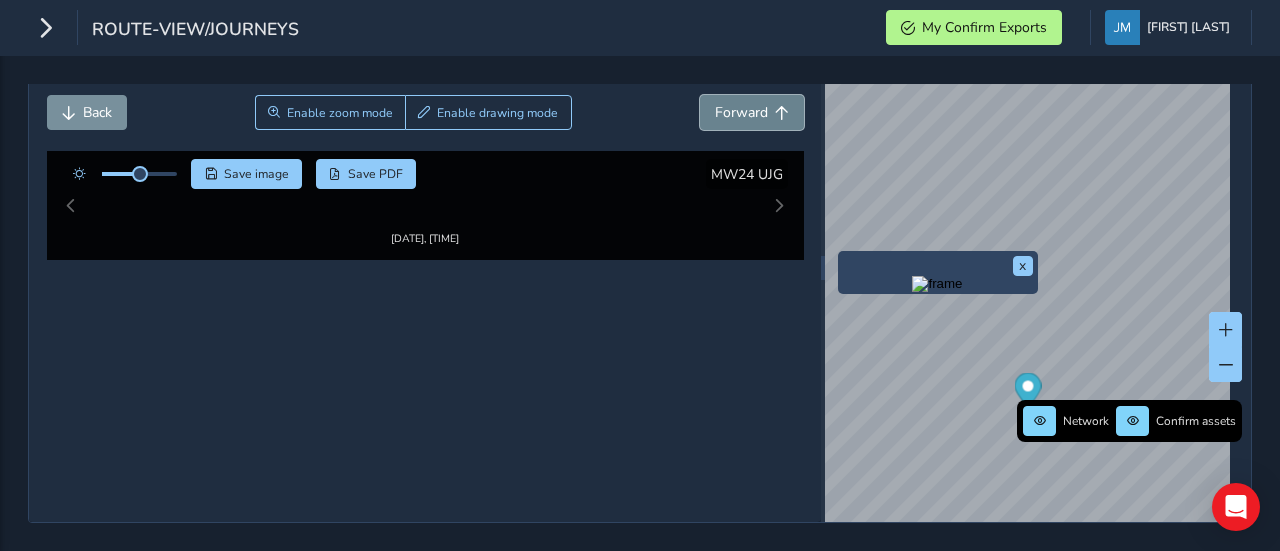 click on "Forward" at bounding box center [741, 112] 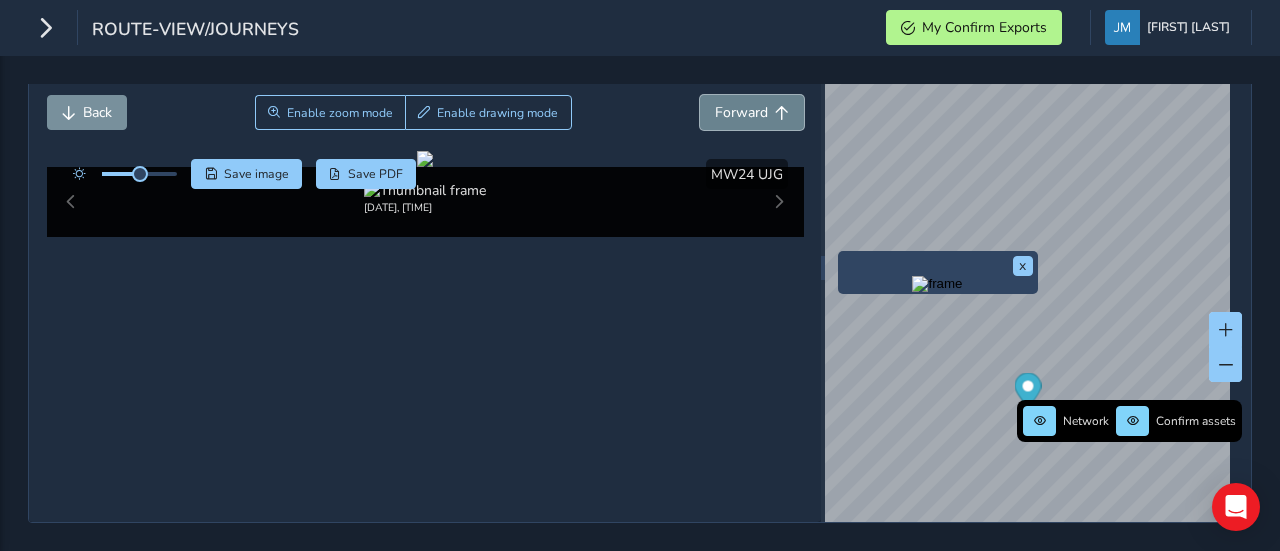 click on "Forward" at bounding box center [741, 112] 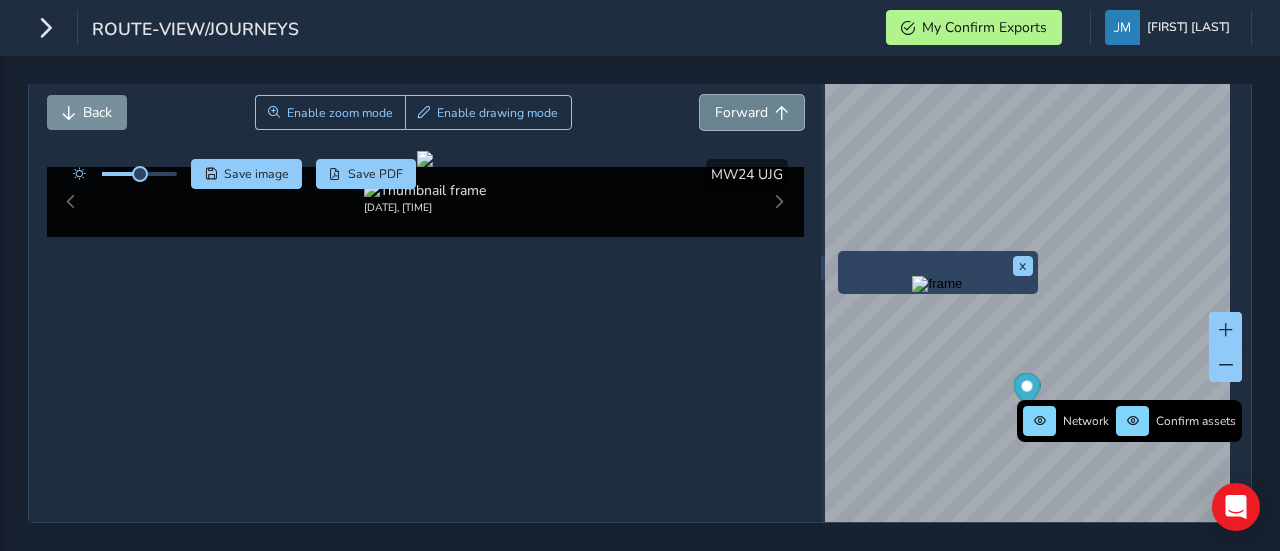 click on "Forward" at bounding box center (741, 112) 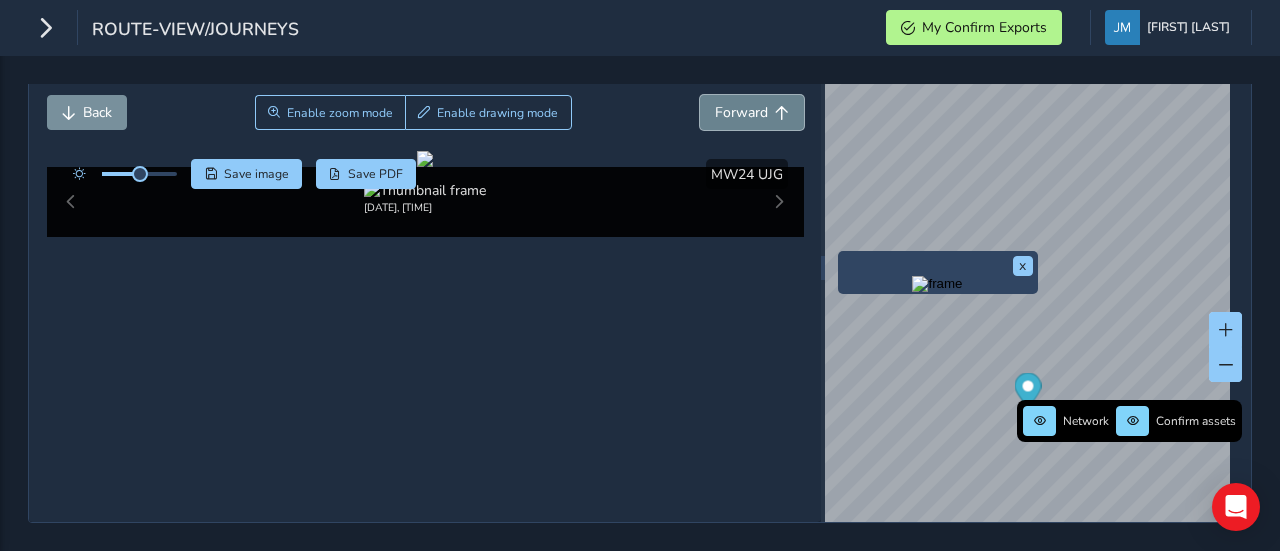 click on "Forward" at bounding box center [741, 112] 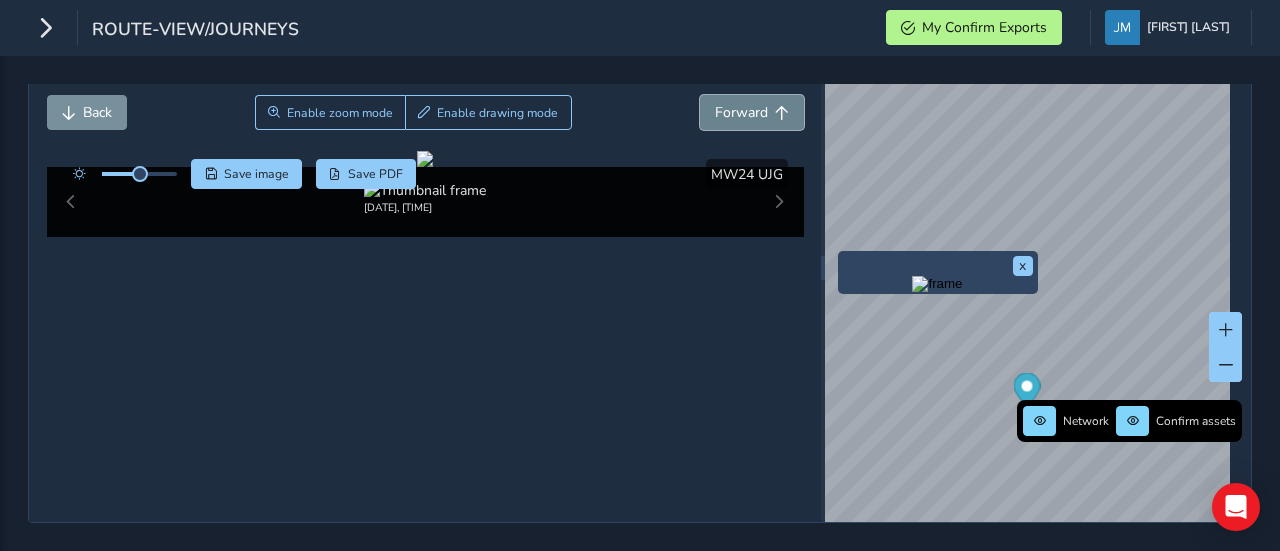 click on "Forward" at bounding box center (741, 112) 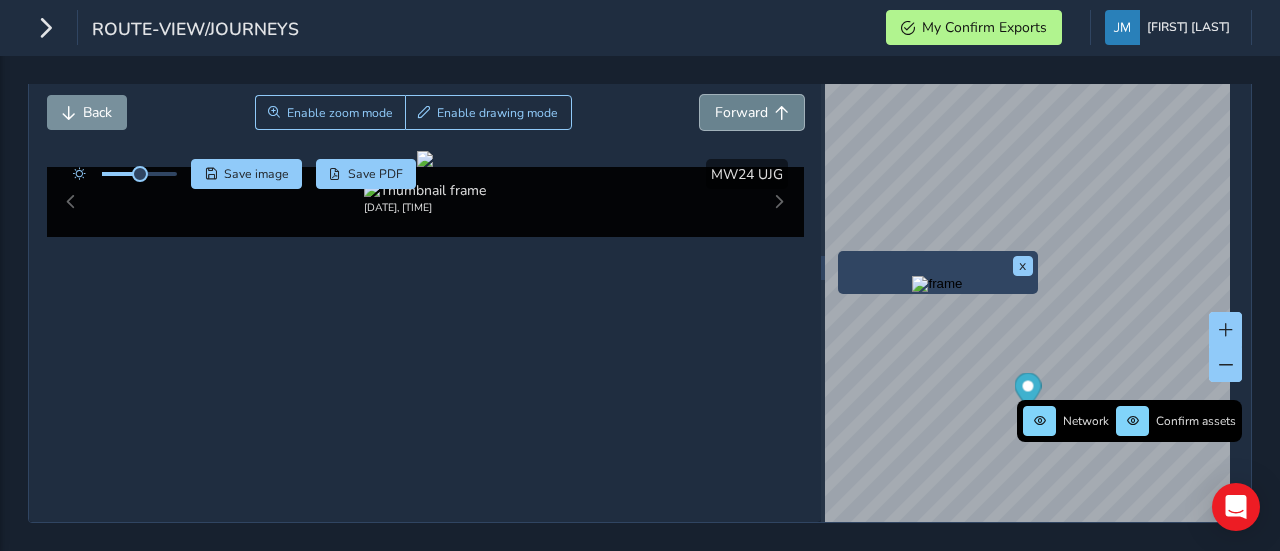 click on "Forward" at bounding box center [741, 112] 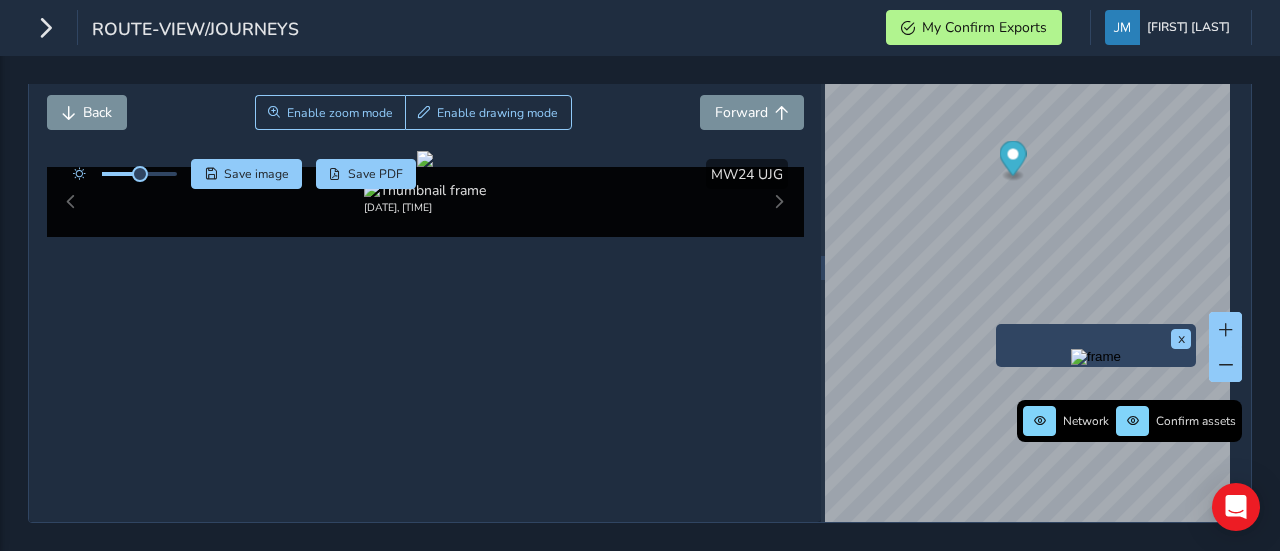 click on "x" at bounding box center (1096, 345) 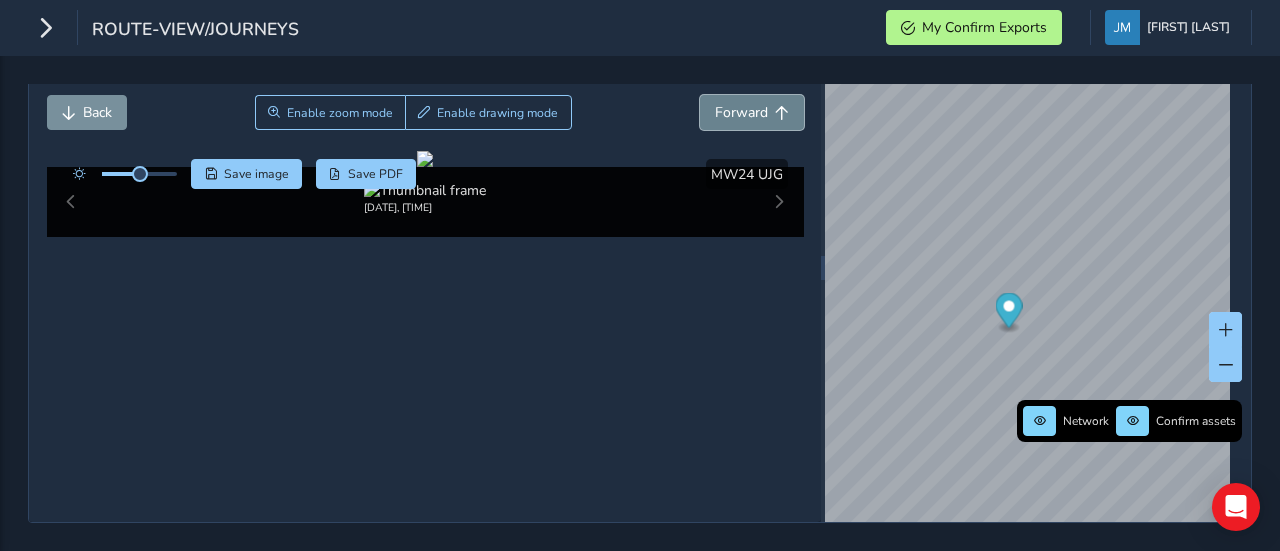click on "Forward" at bounding box center (741, 112) 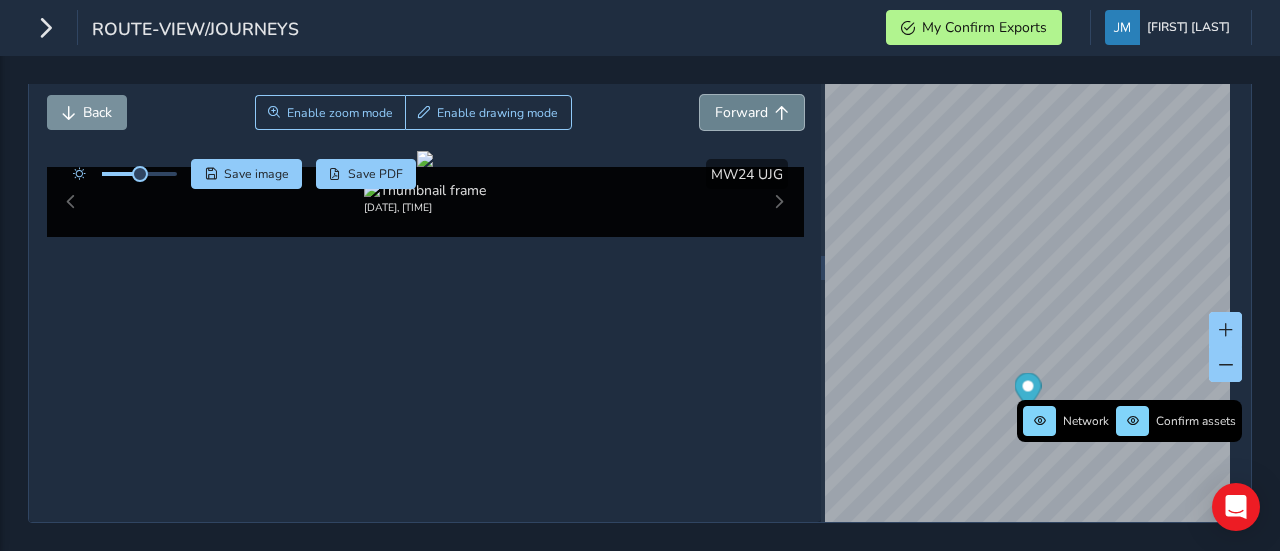 click on "Forward" at bounding box center (741, 112) 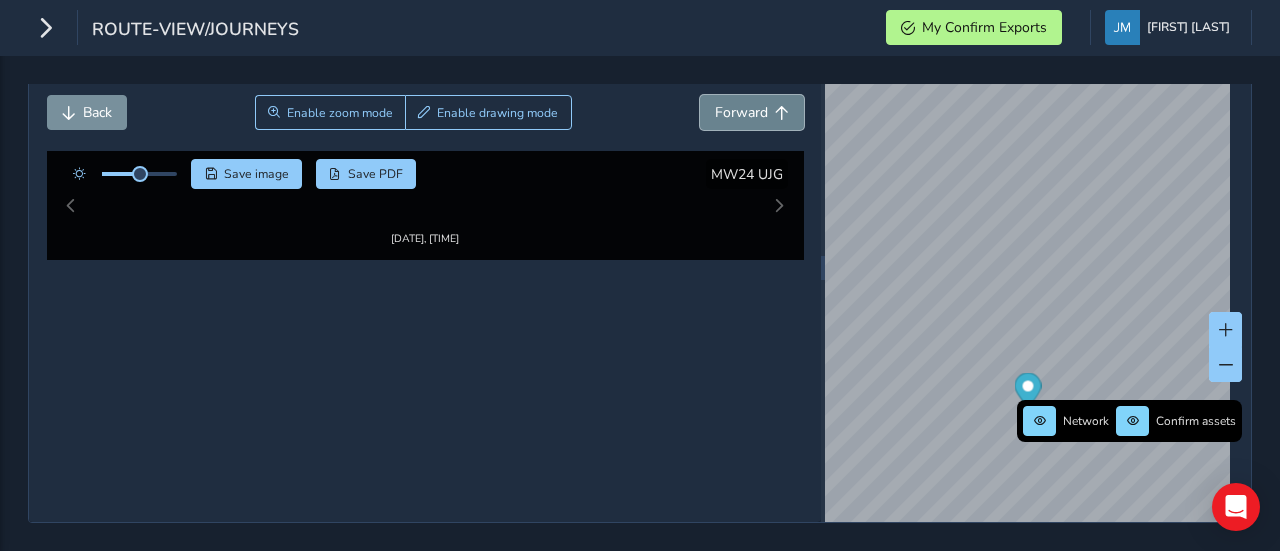 click on "Forward" at bounding box center (741, 112) 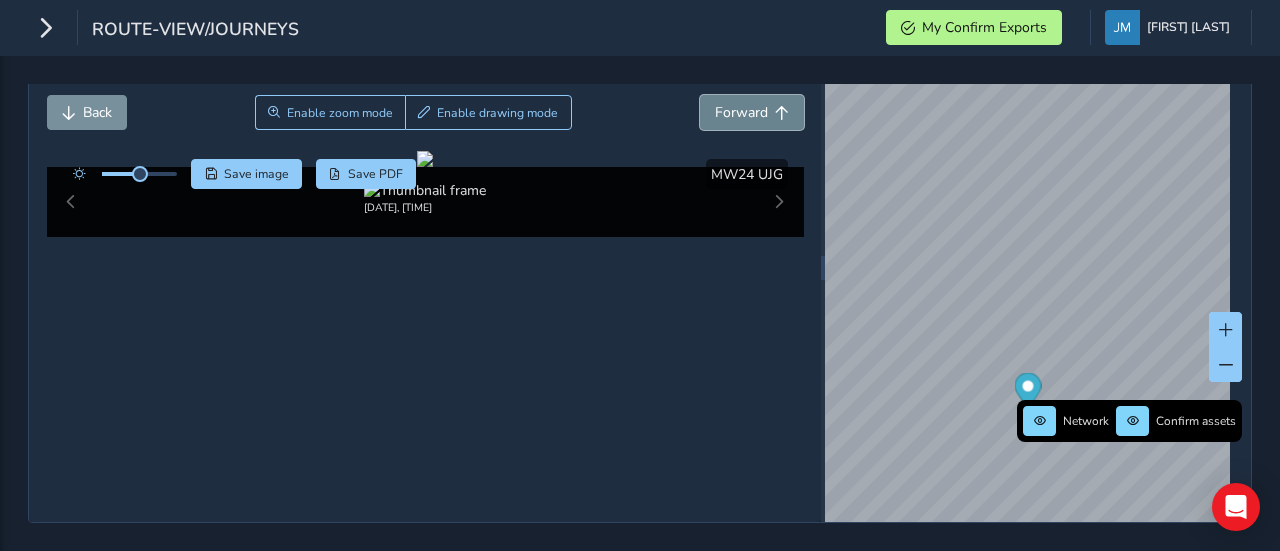 click on "Forward" at bounding box center (741, 112) 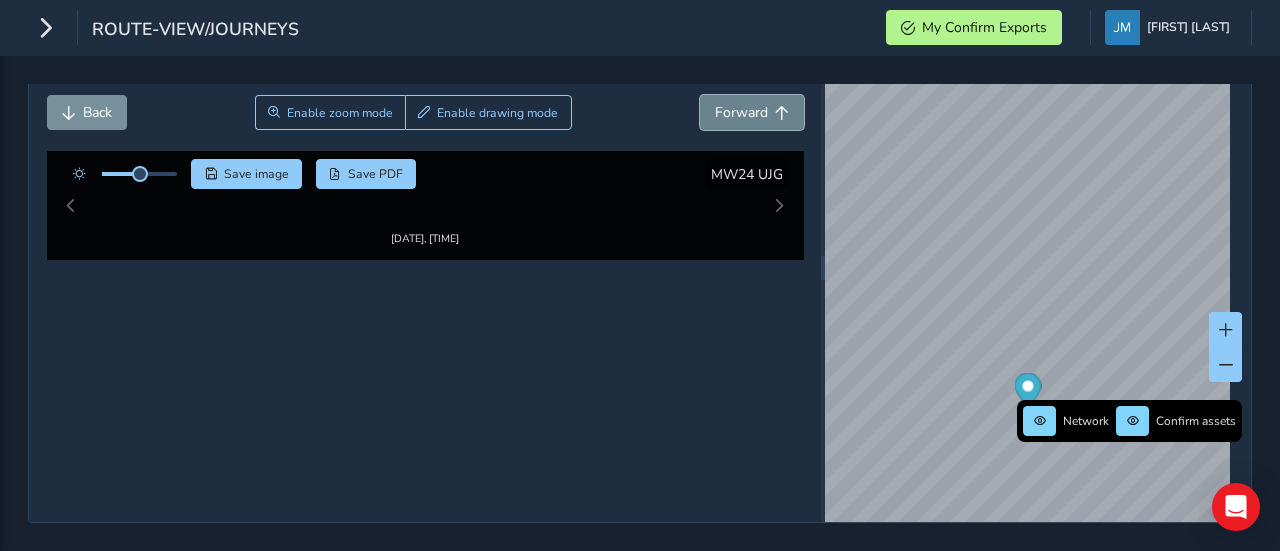 click on "Forward" at bounding box center [741, 112] 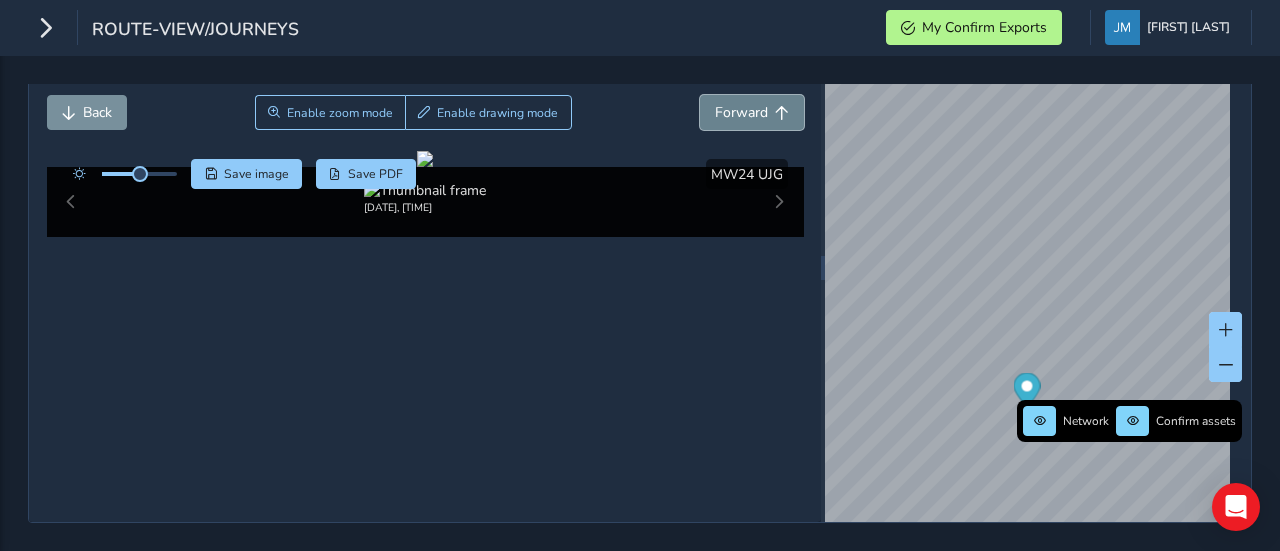 click on "Forward" at bounding box center (741, 112) 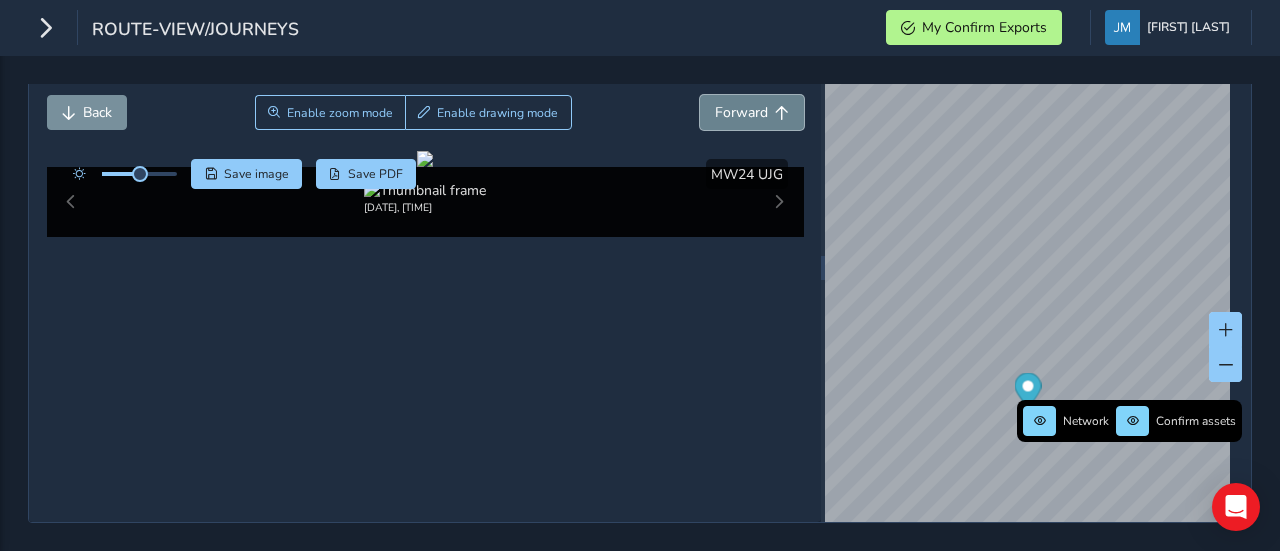 click on "Forward" at bounding box center [741, 112] 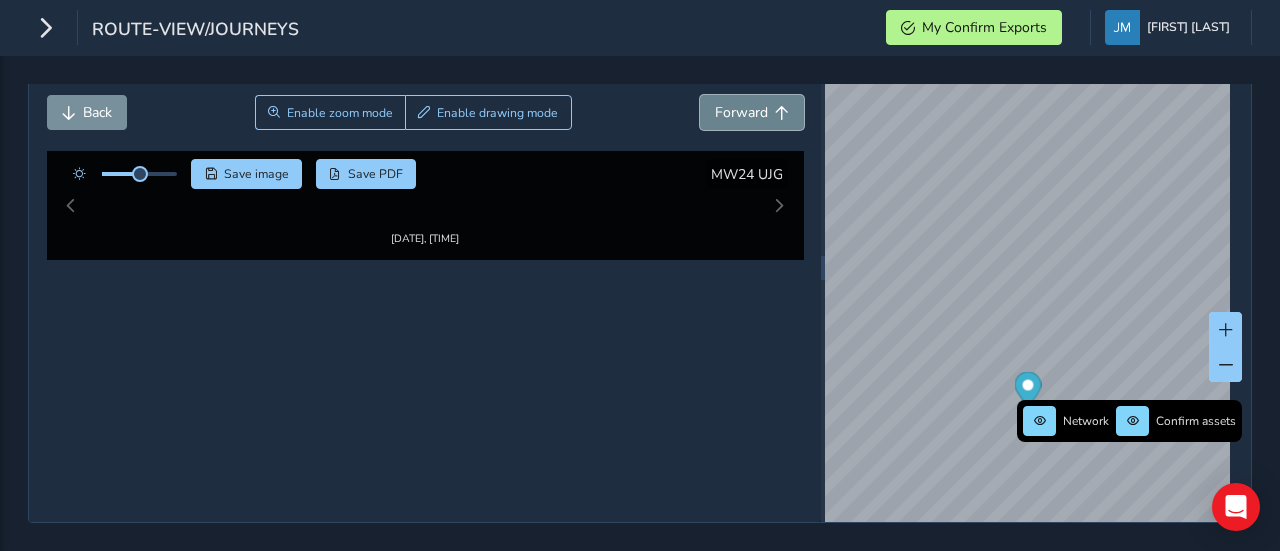 click on "Forward" at bounding box center [741, 112] 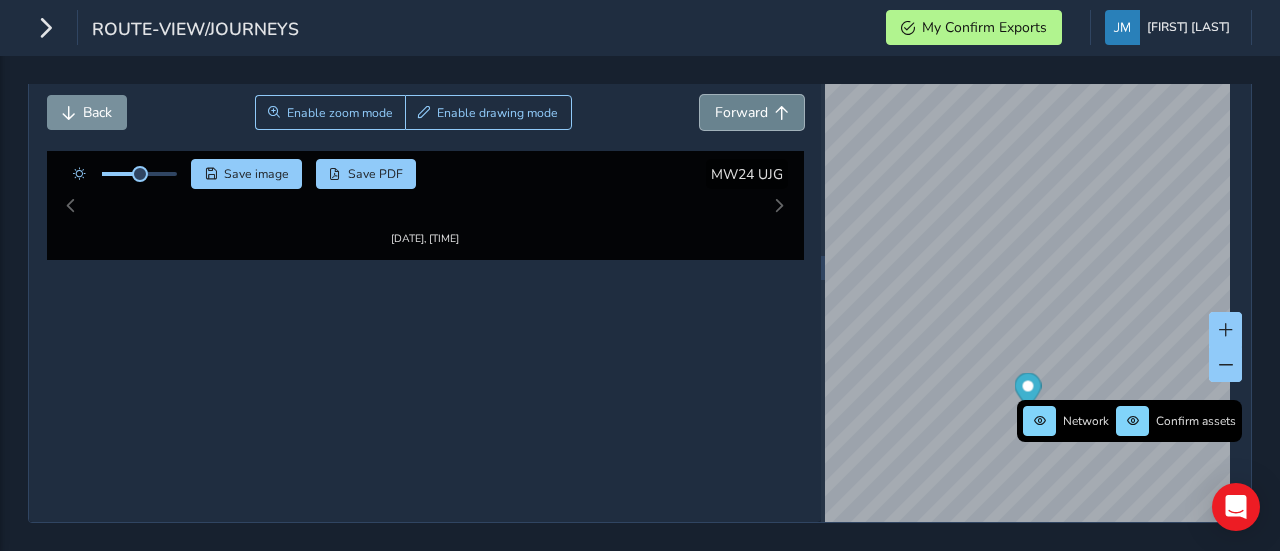 click on "Forward" at bounding box center (741, 112) 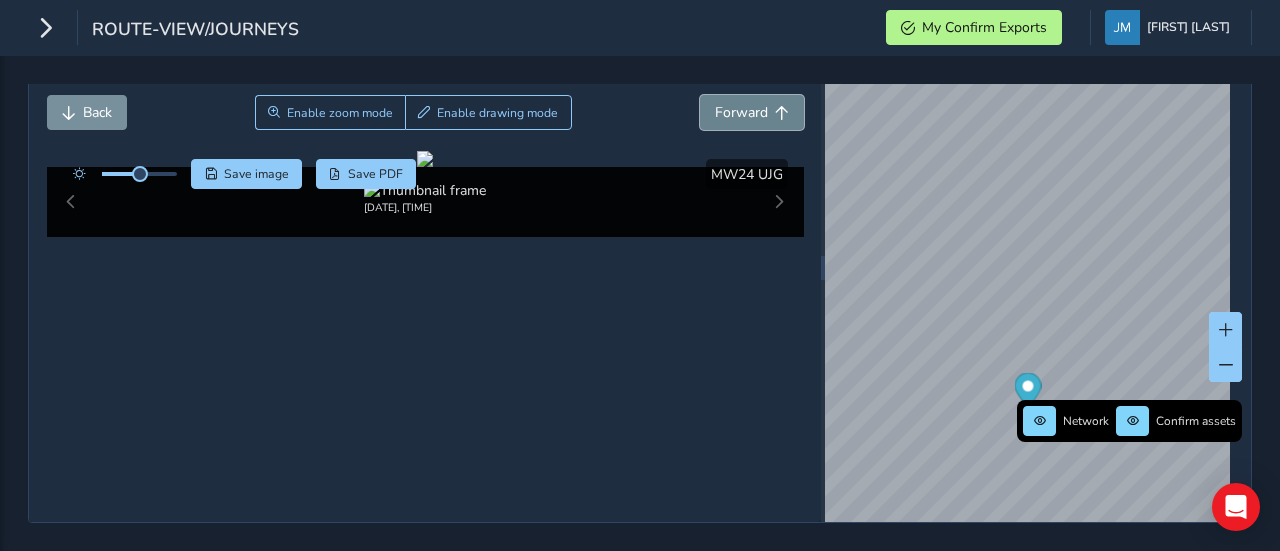 click on "Forward" at bounding box center [741, 112] 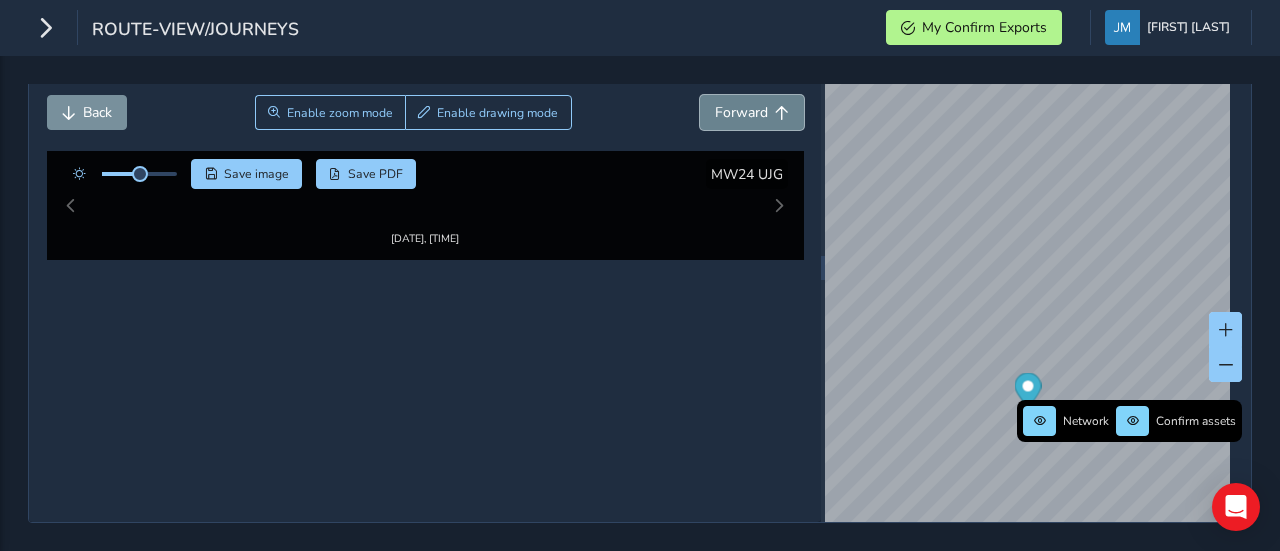 click on "Forward" at bounding box center [741, 112] 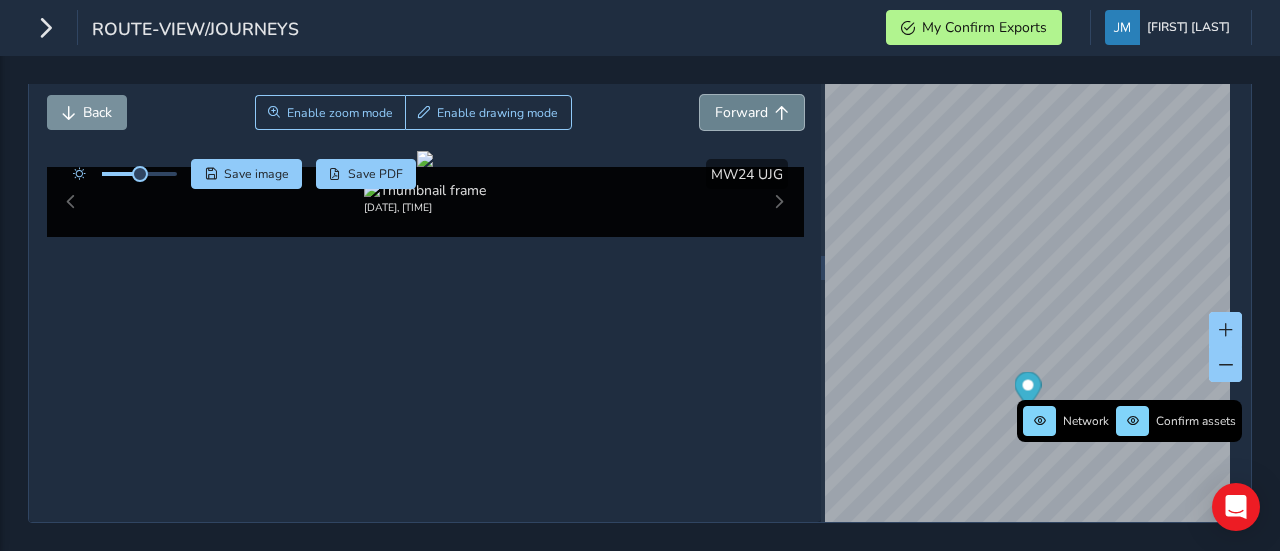 click on "Forward" at bounding box center [741, 112] 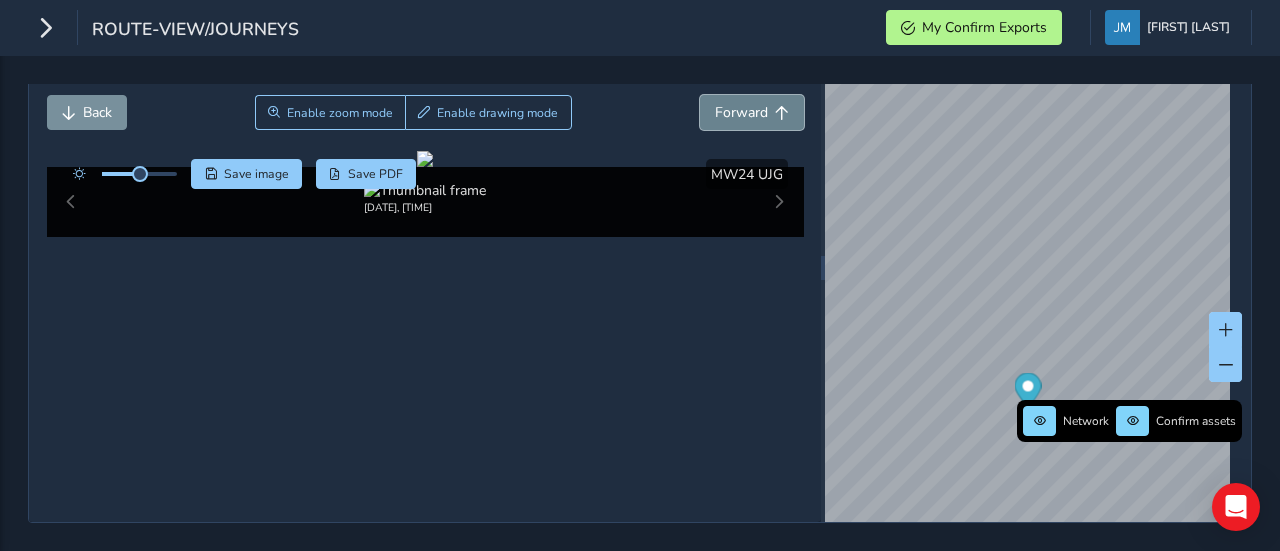 click on "Forward" at bounding box center [741, 112] 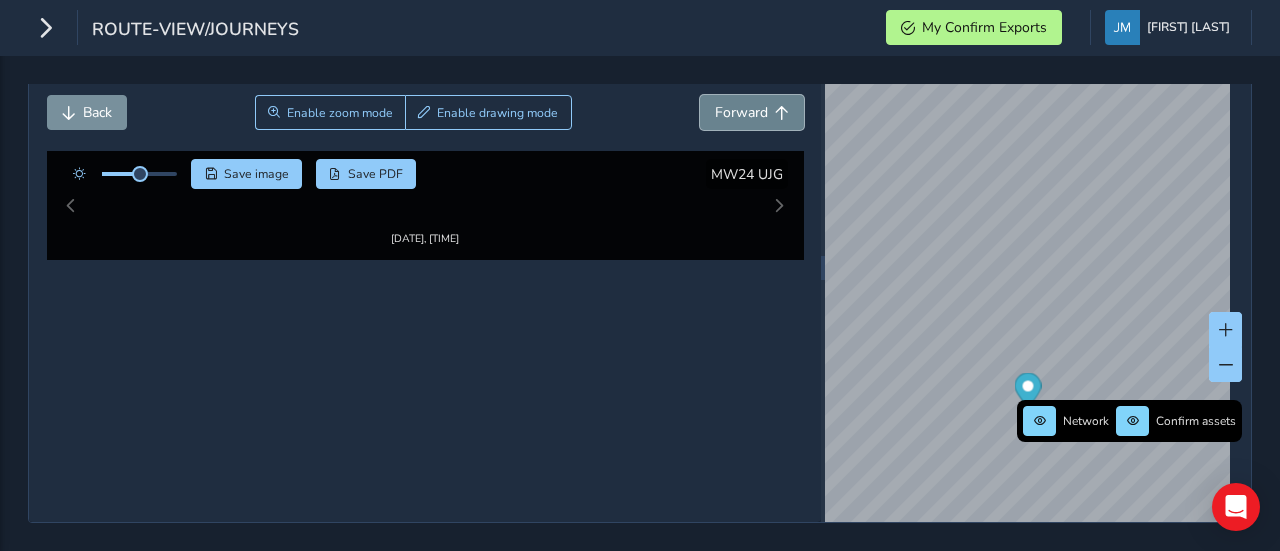click on "Forward" at bounding box center [741, 112] 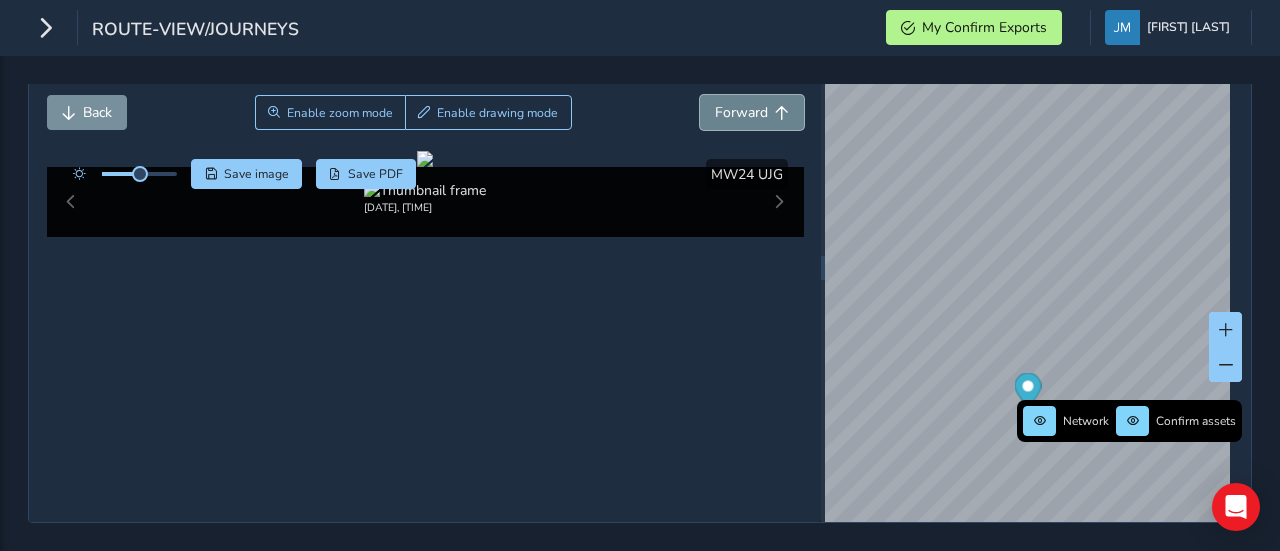 click on "Forward" at bounding box center [741, 112] 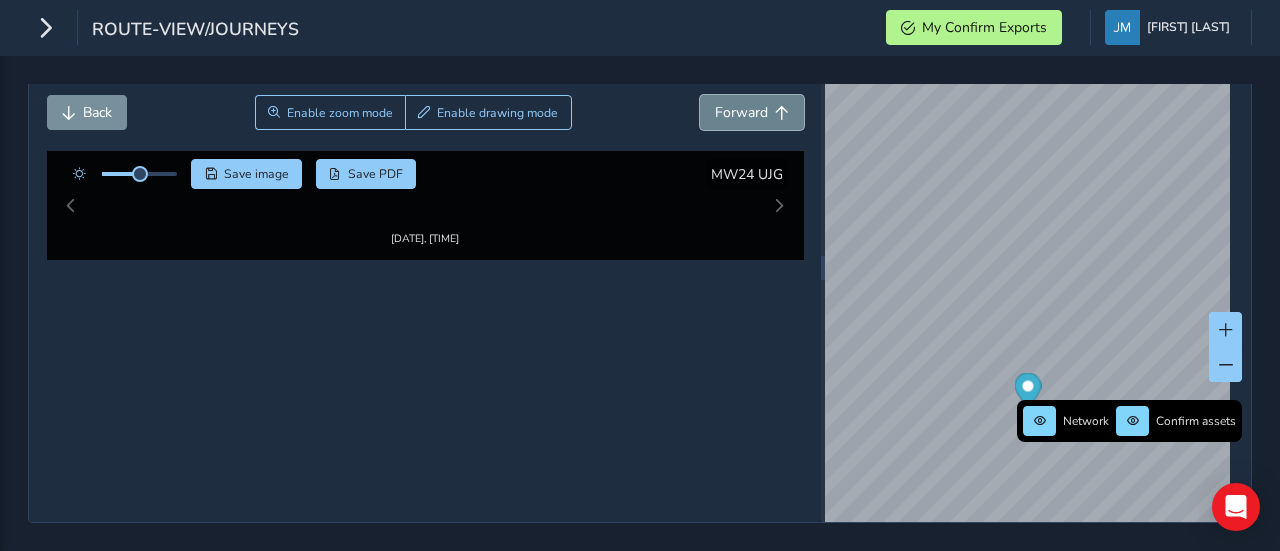 click on "Forward" at bounding box center (741, 112) 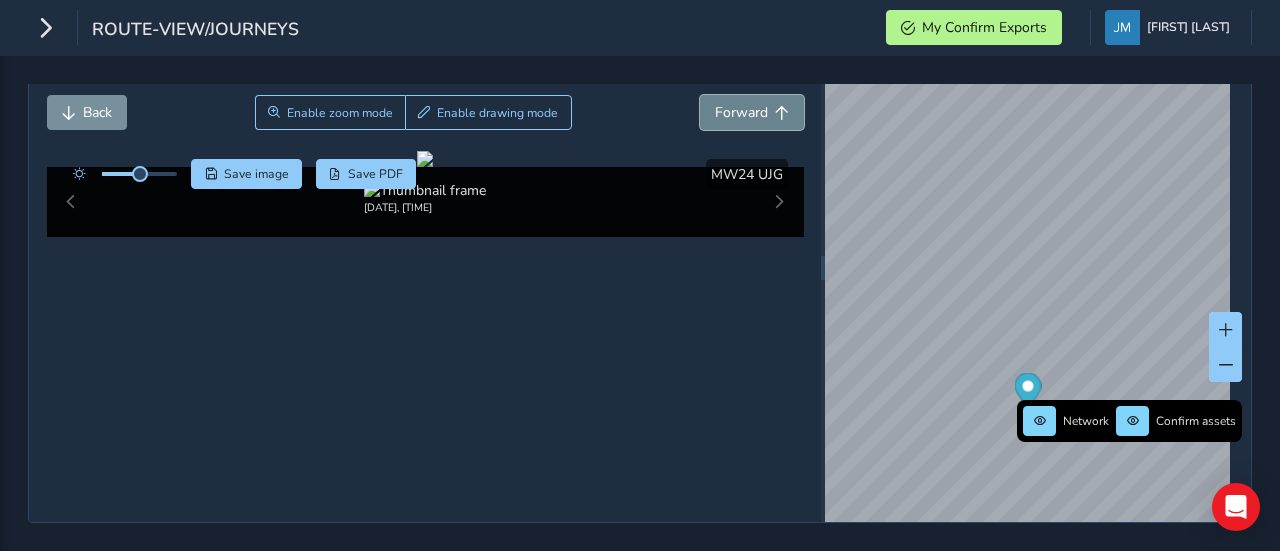 click on "Forward" at bounding box center [741, 112] 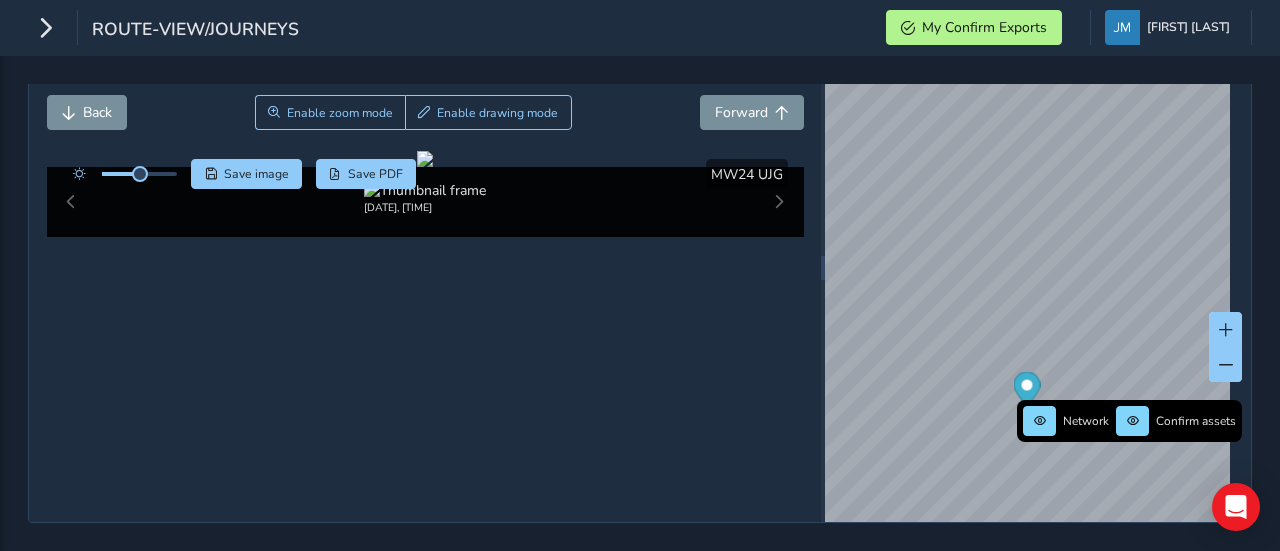 scroll, scrollTop: 101, scrollLeft: 0, axis: vertical 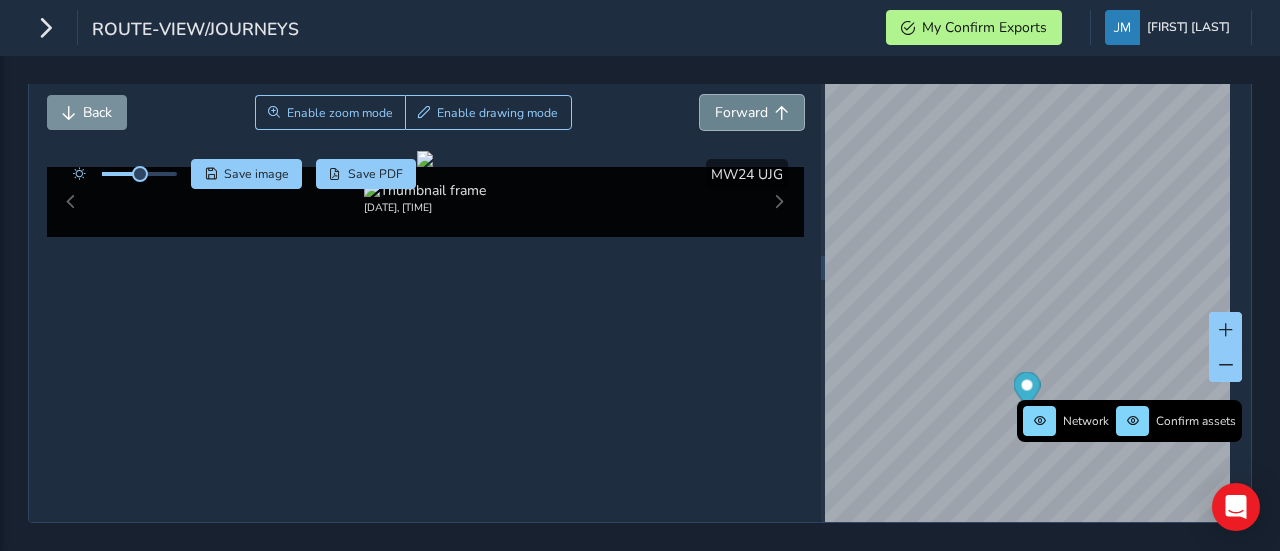 click on "Forward" at bounding box center [741, 112] 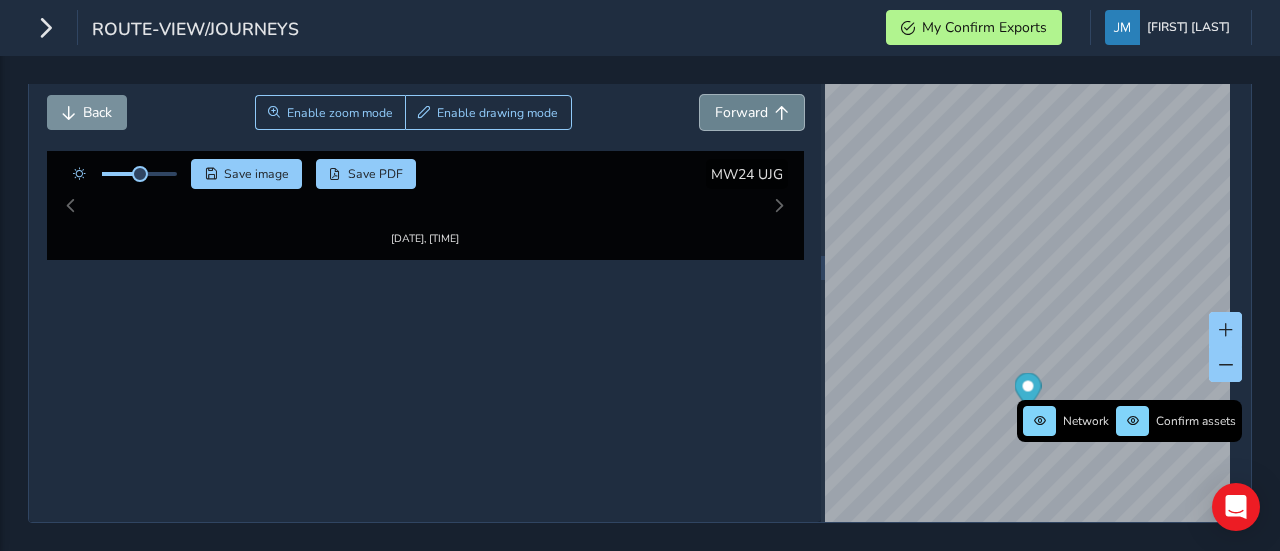 click on "Forward" at bounding box center (741, 112) 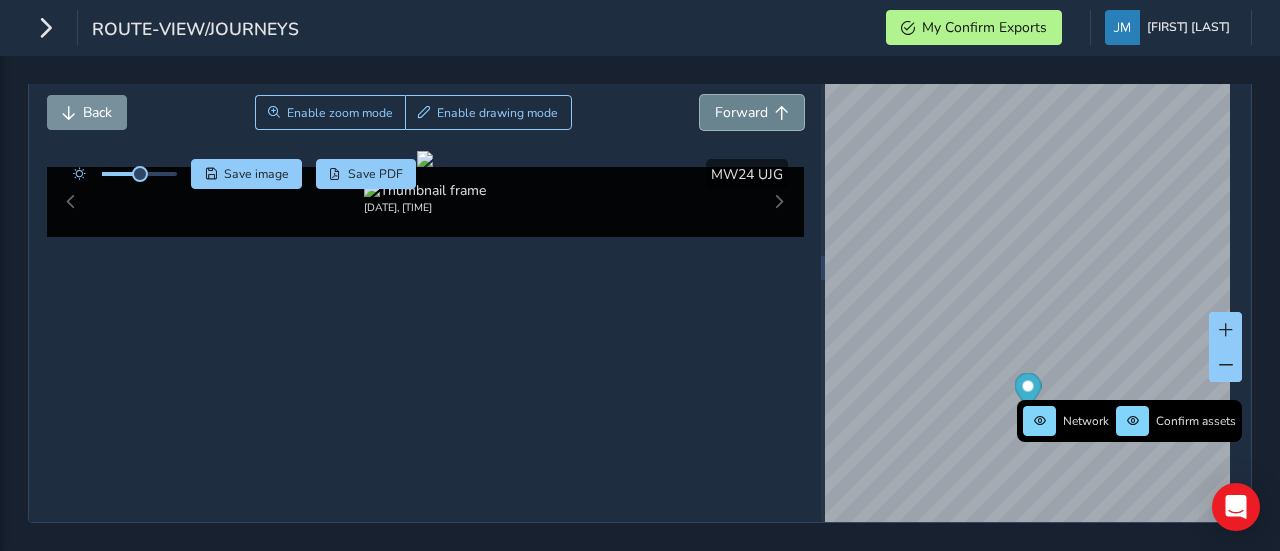 click on "Forward" at bounding box center (741, 112) 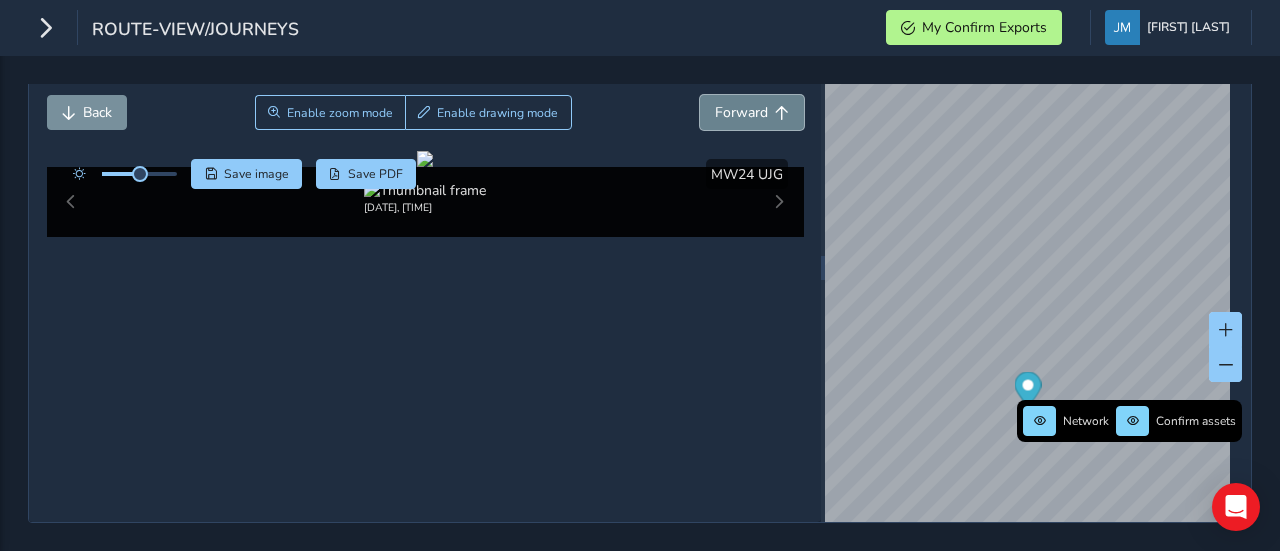 click on "Forward" at bounding box center [741, 112] 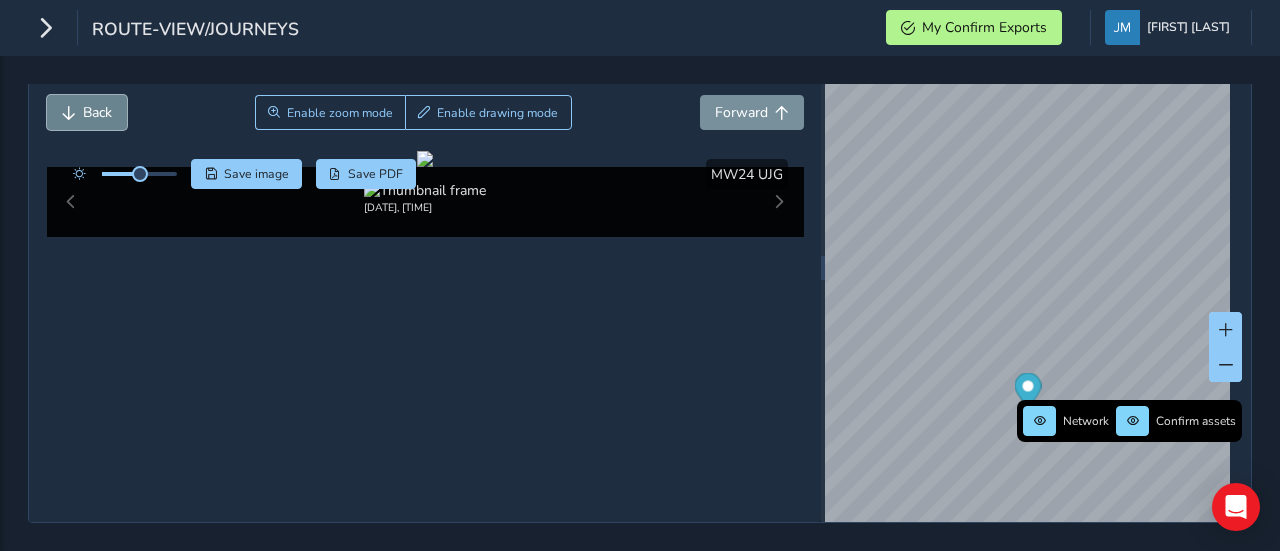 click on "Back" at bounding box center (97, 112) 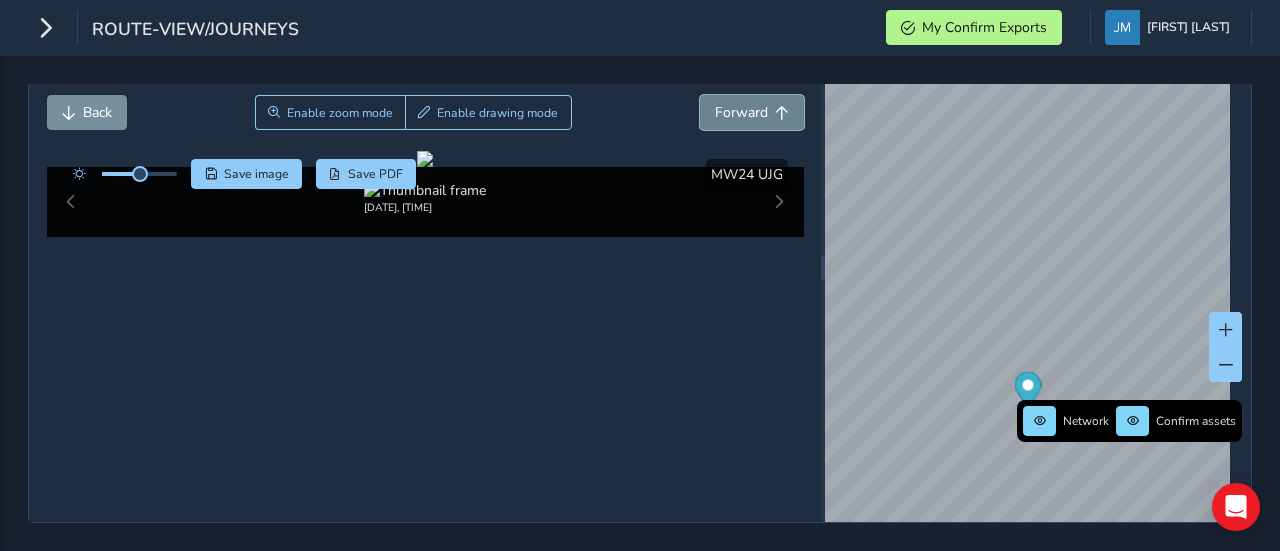 click on "Forward" at bounding box center [741, 112] 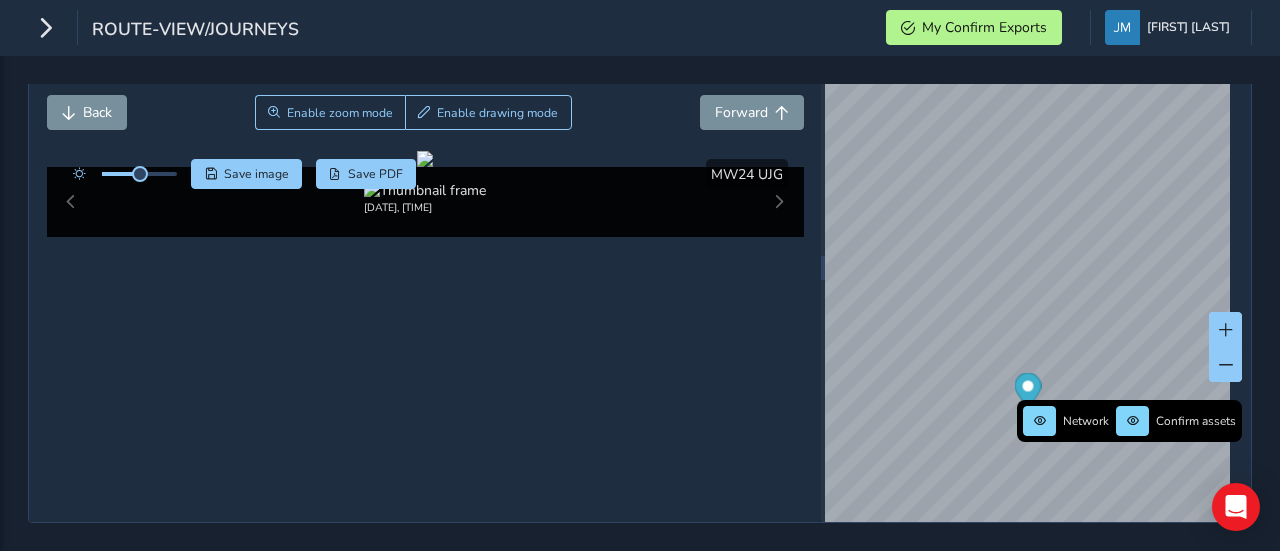 scroll, scrollTop: 117, scrollLeft: 0, axis: vertical 